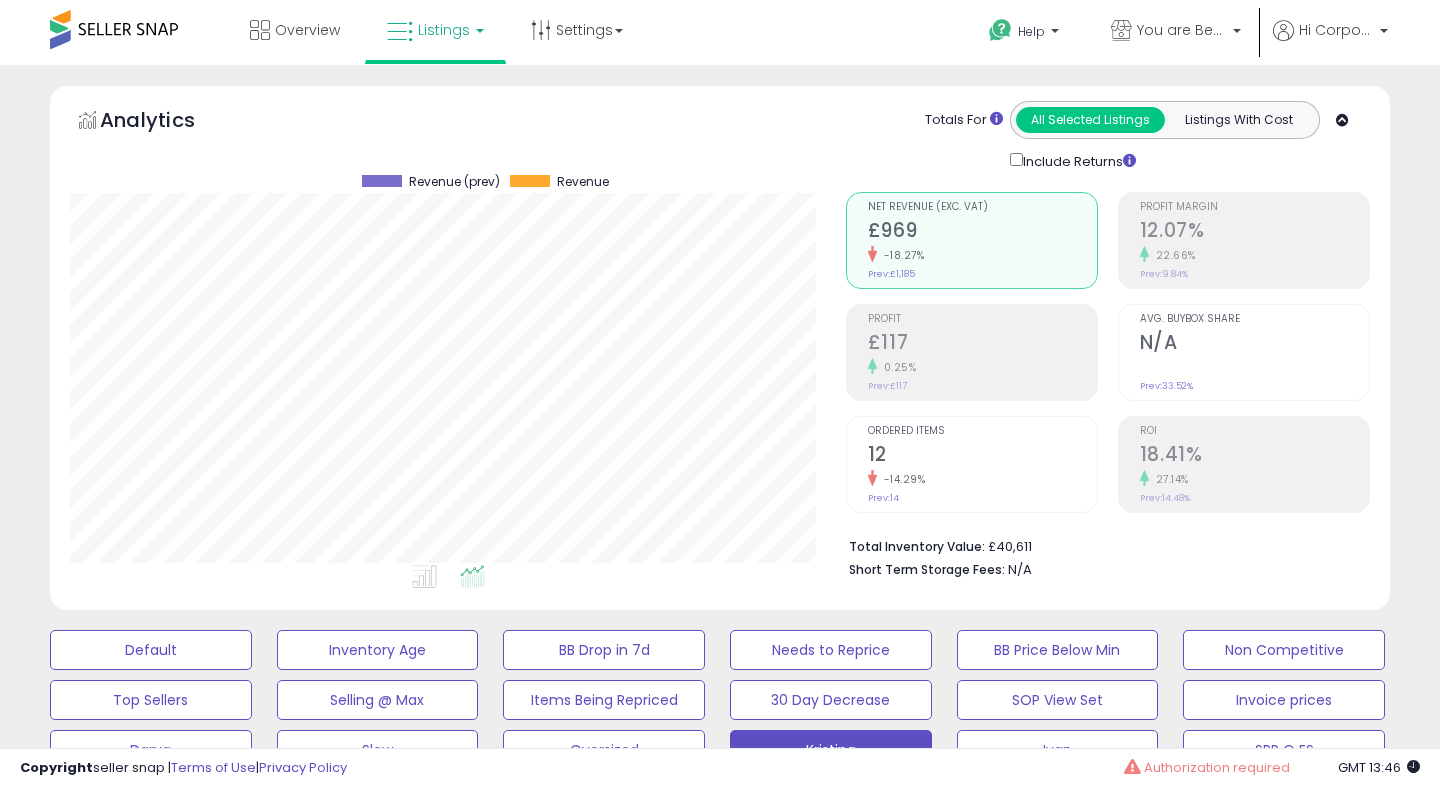 scroll, scrollTop: 1513, scrollLeft: 0, axis: vertical 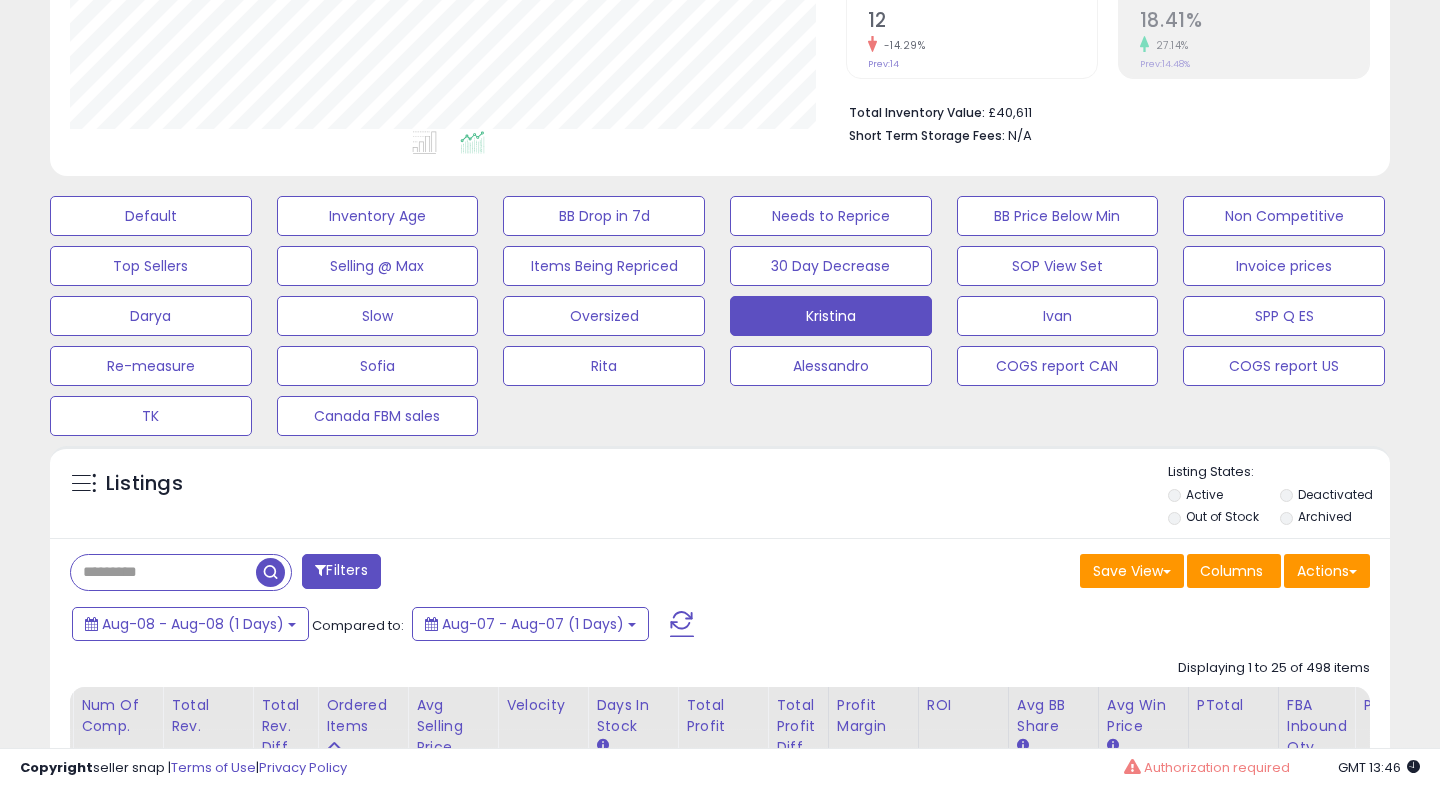 click at bounding box center [682, 624] 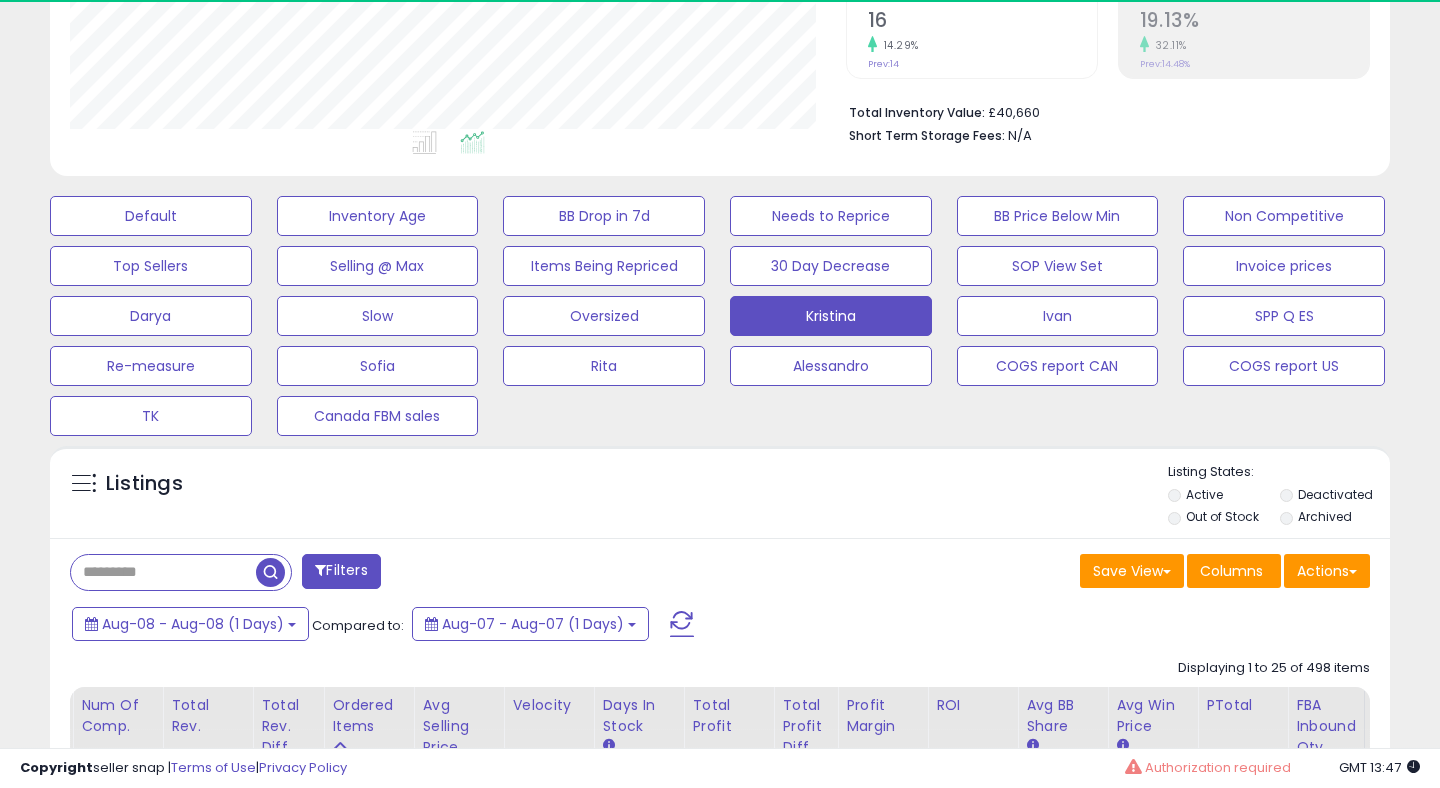 scroll, scrollTop: 999590, scrollLeft: 999224, axis: both 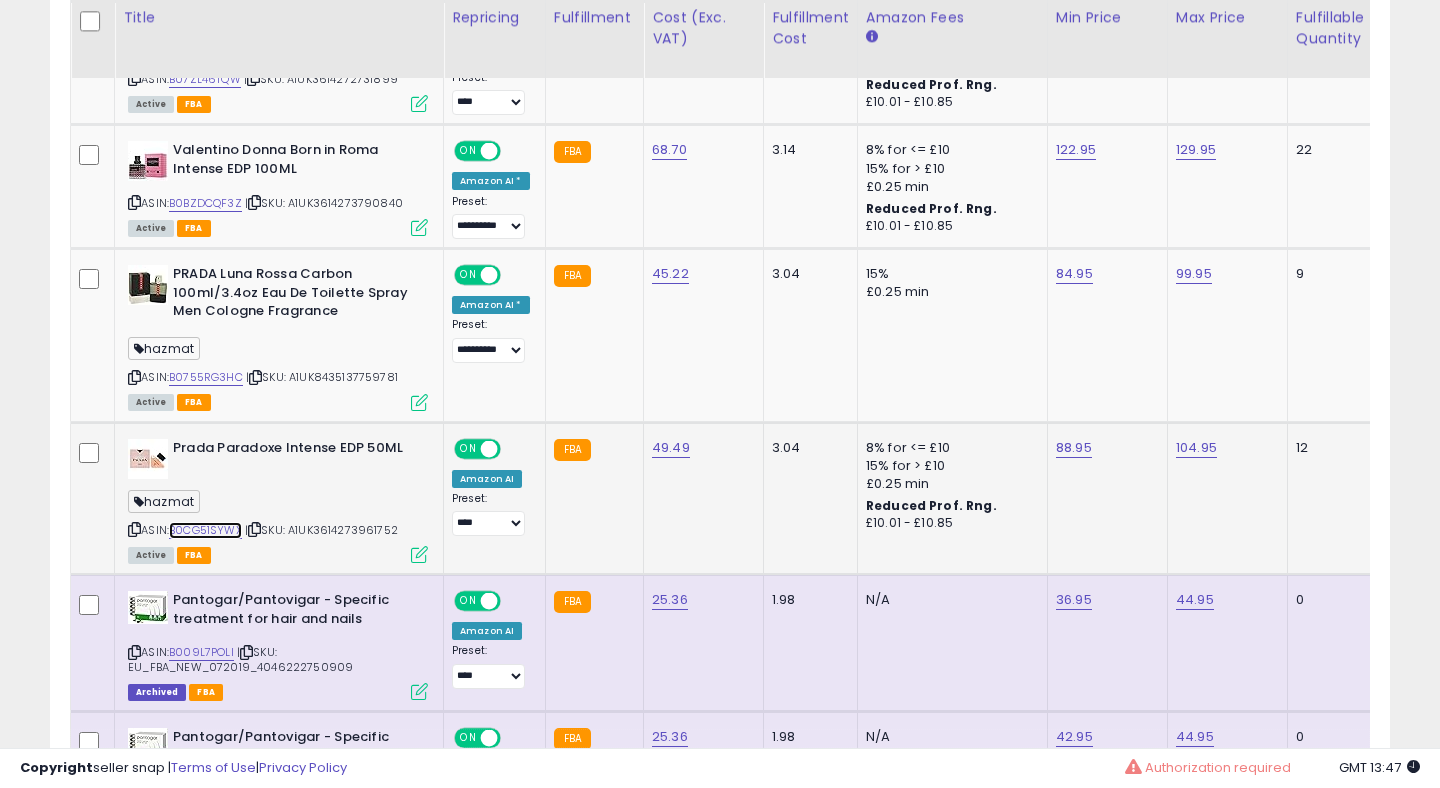 click on "B0CG51SYWX" at bounding box center (205, 530) 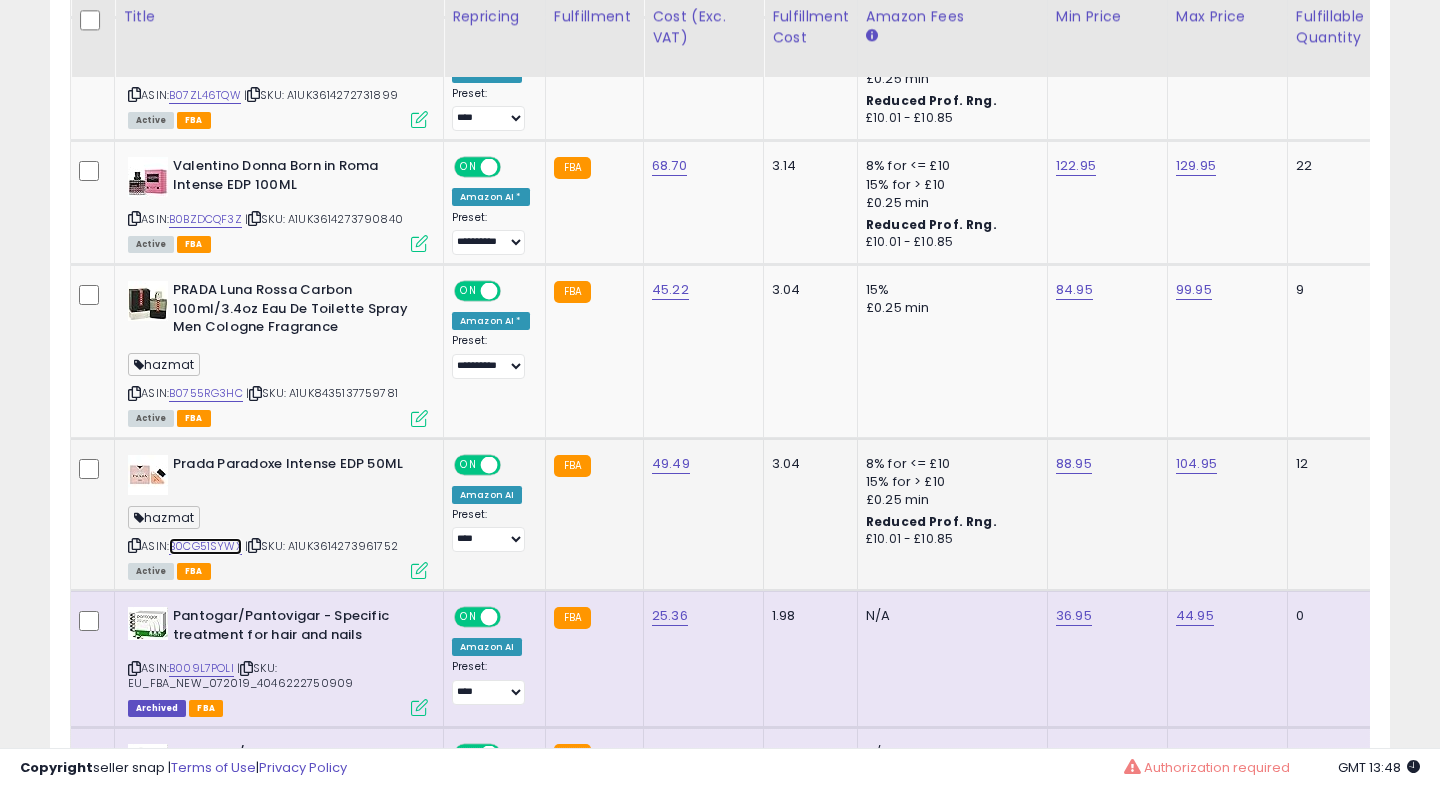 scroll, scrollTop: 1752, scrollLeft: 0, axis: vertical 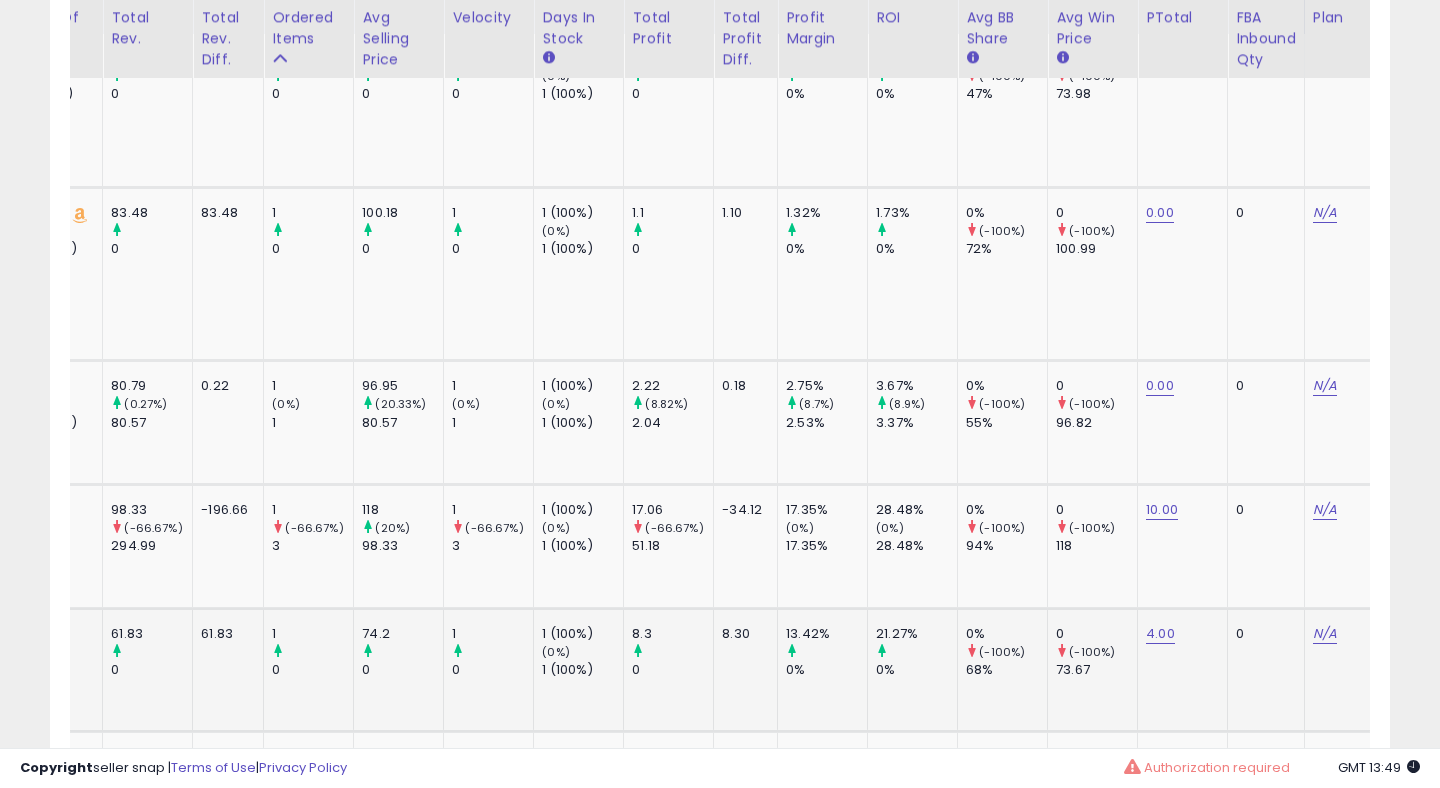 click on "0.00" 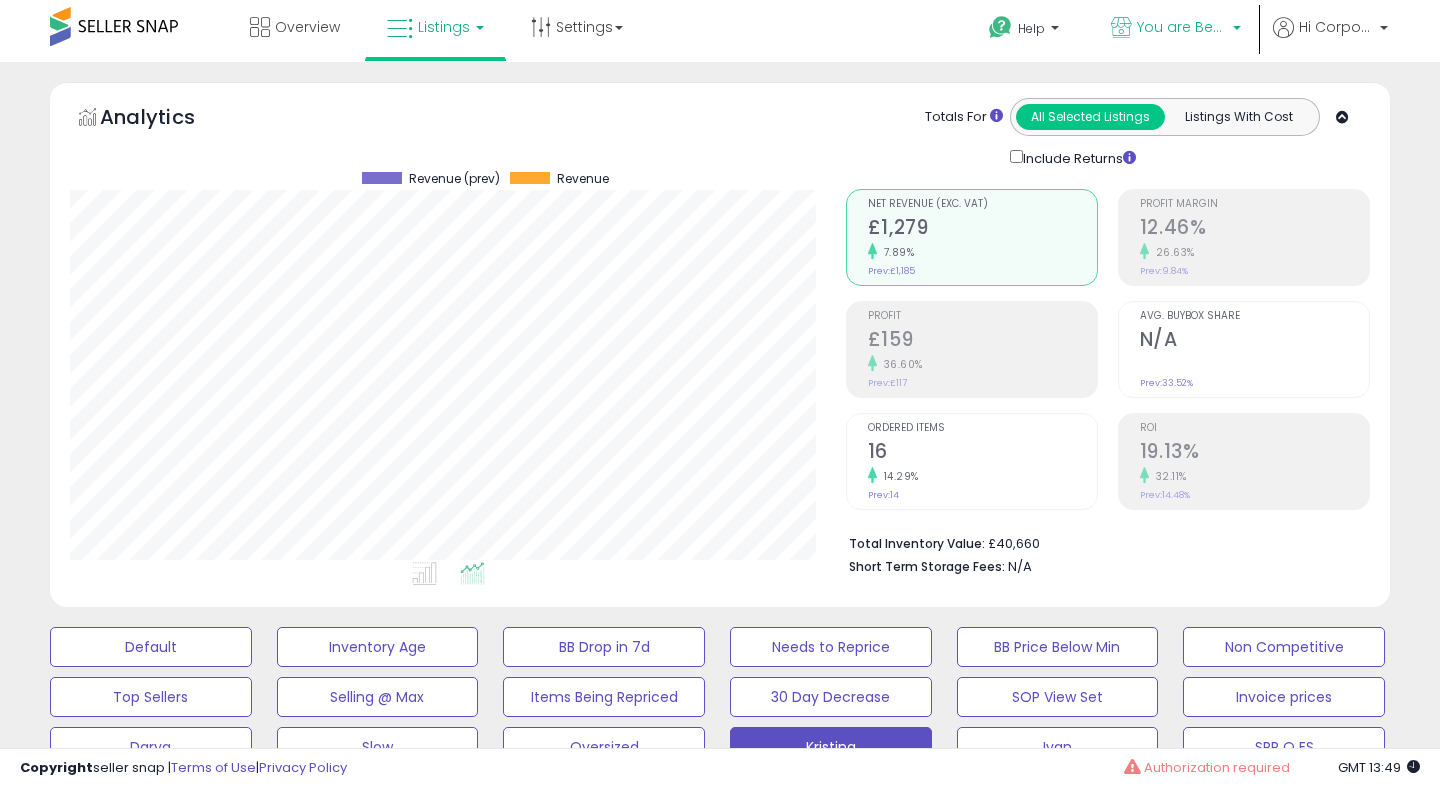 click on "You are Beautiful (UK)" at bounding box center (1176, 29) 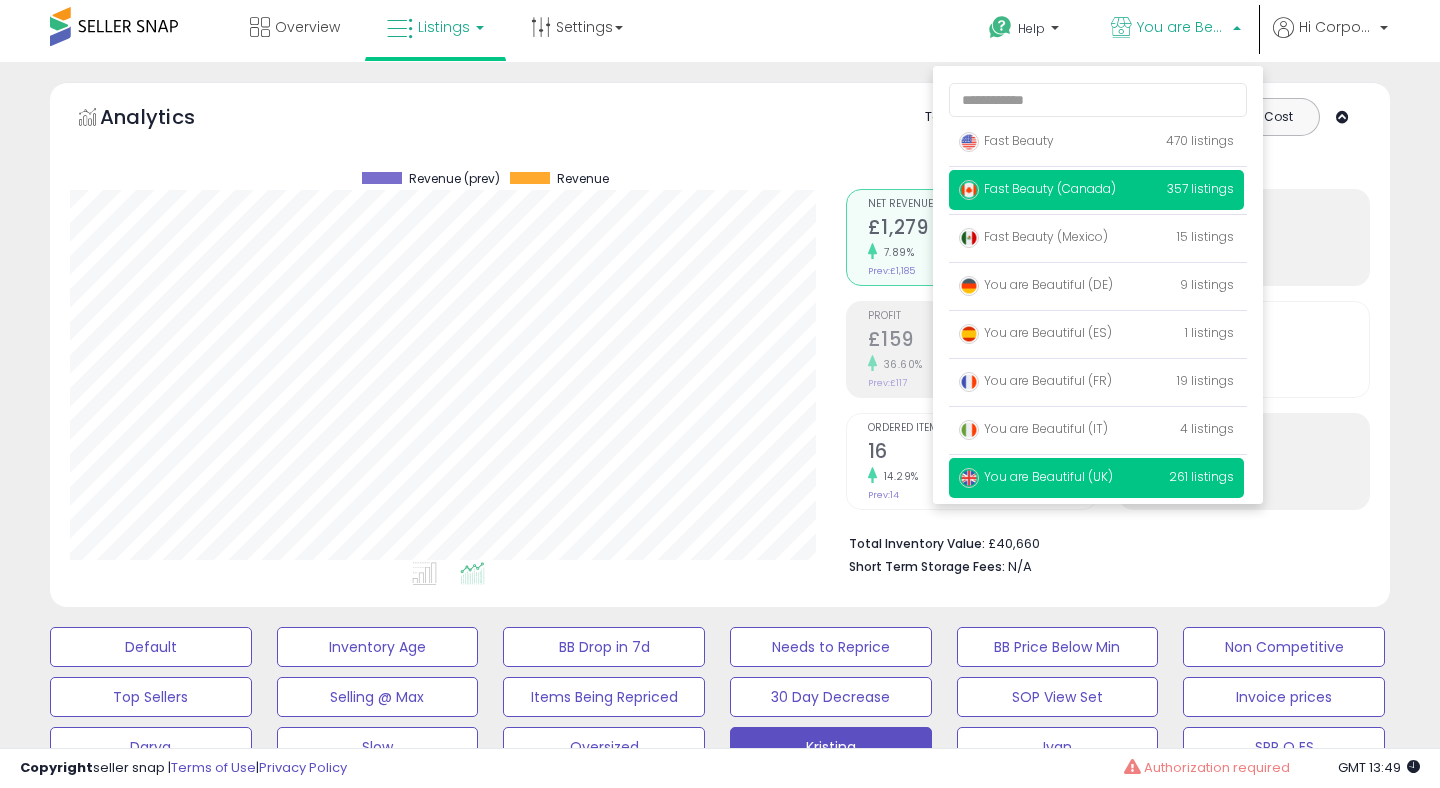 click on "Fast Beauty (Canada)" at bounding box center [1037, 188] 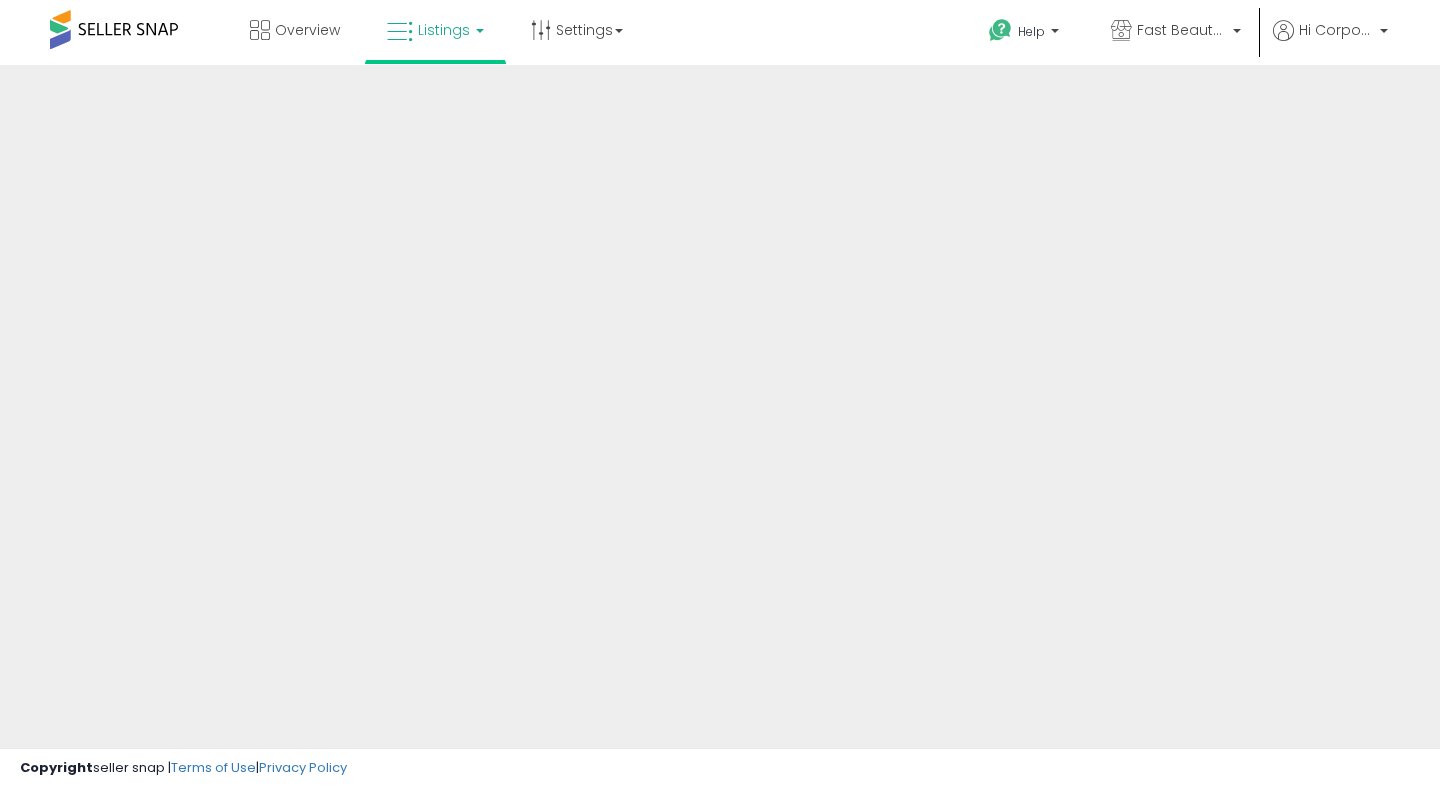scroll, scrollTop: 0, scrollLeft: 0, axis: both 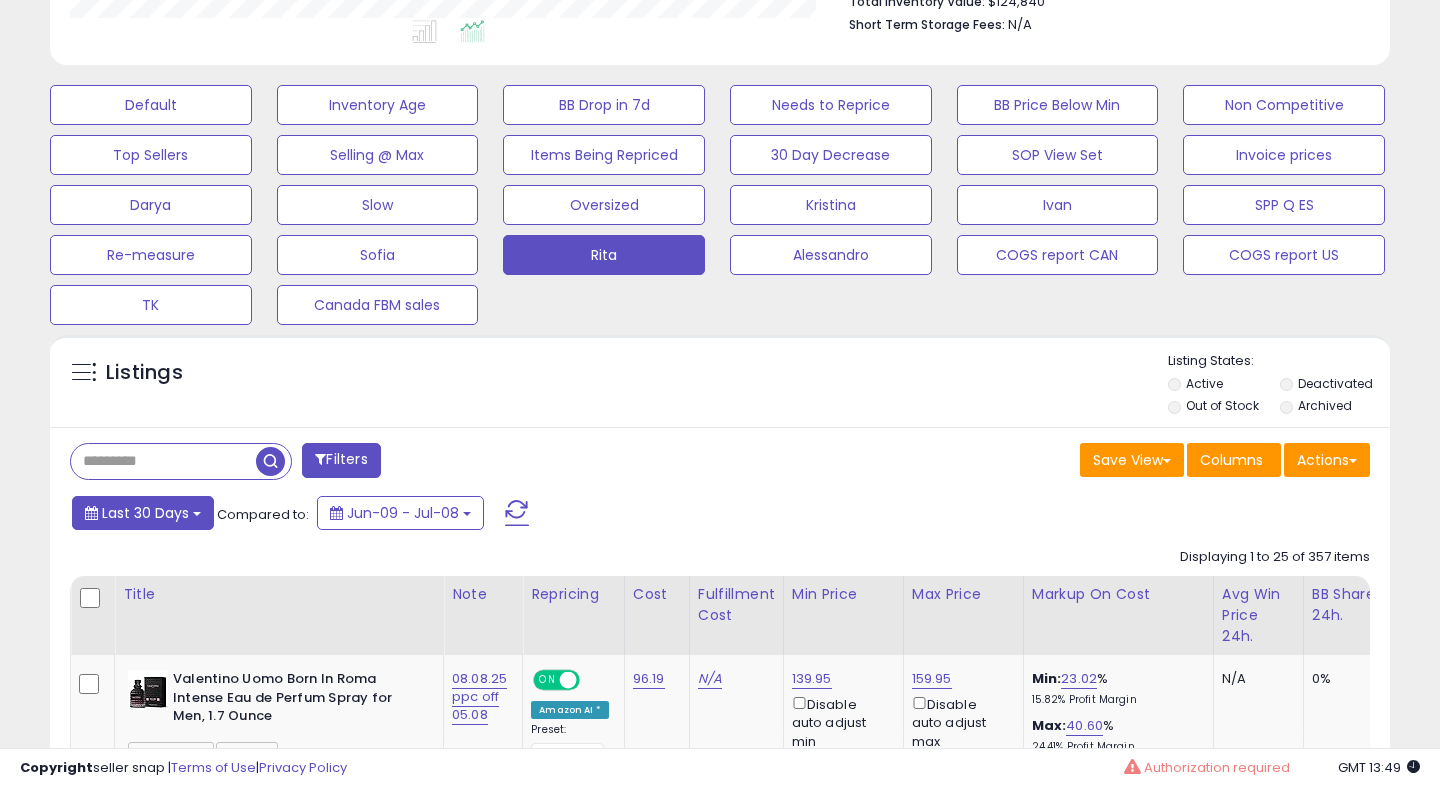 click on "Last 30 Days" at bounding box center [145, 513] 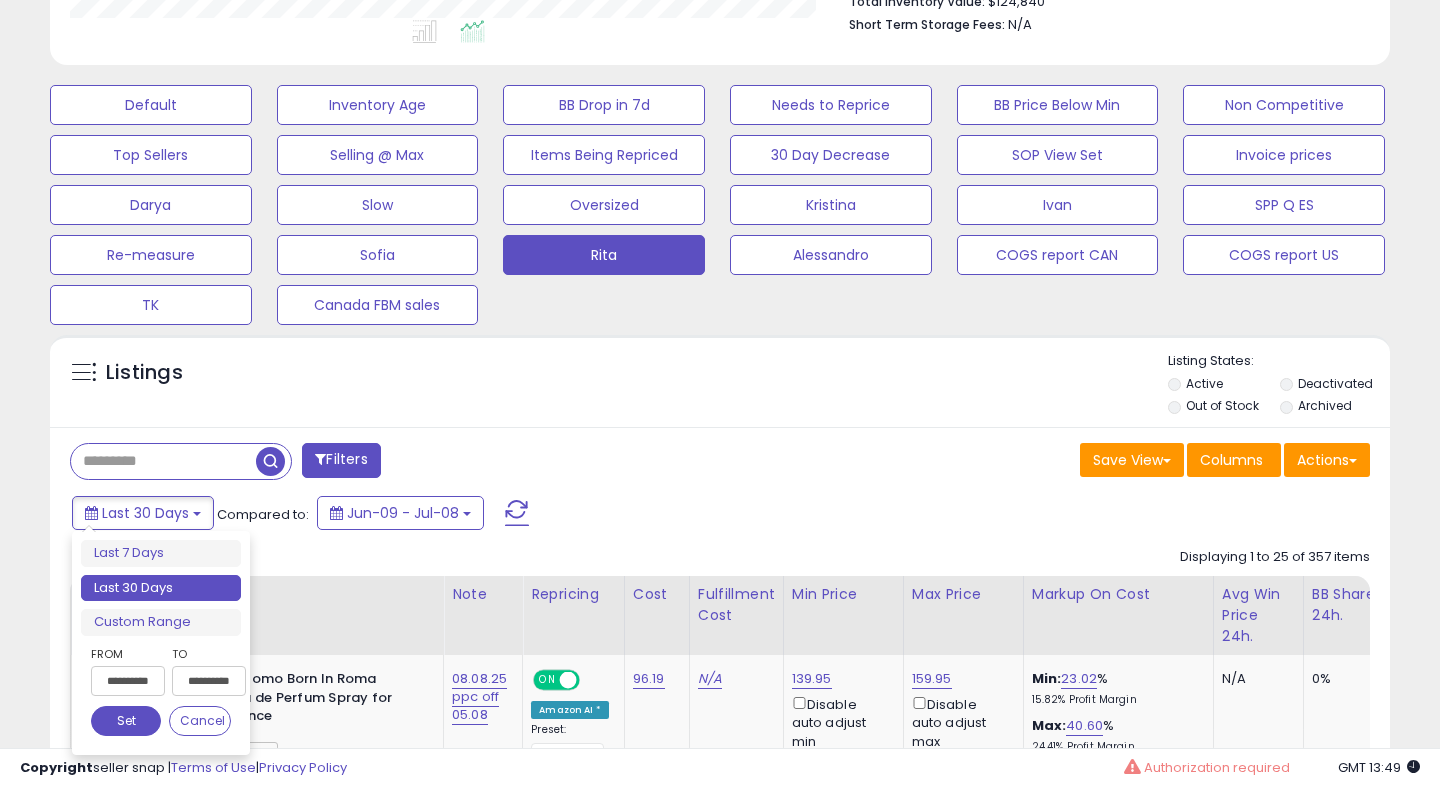 click on "**********" at bounding box center (128, 681) 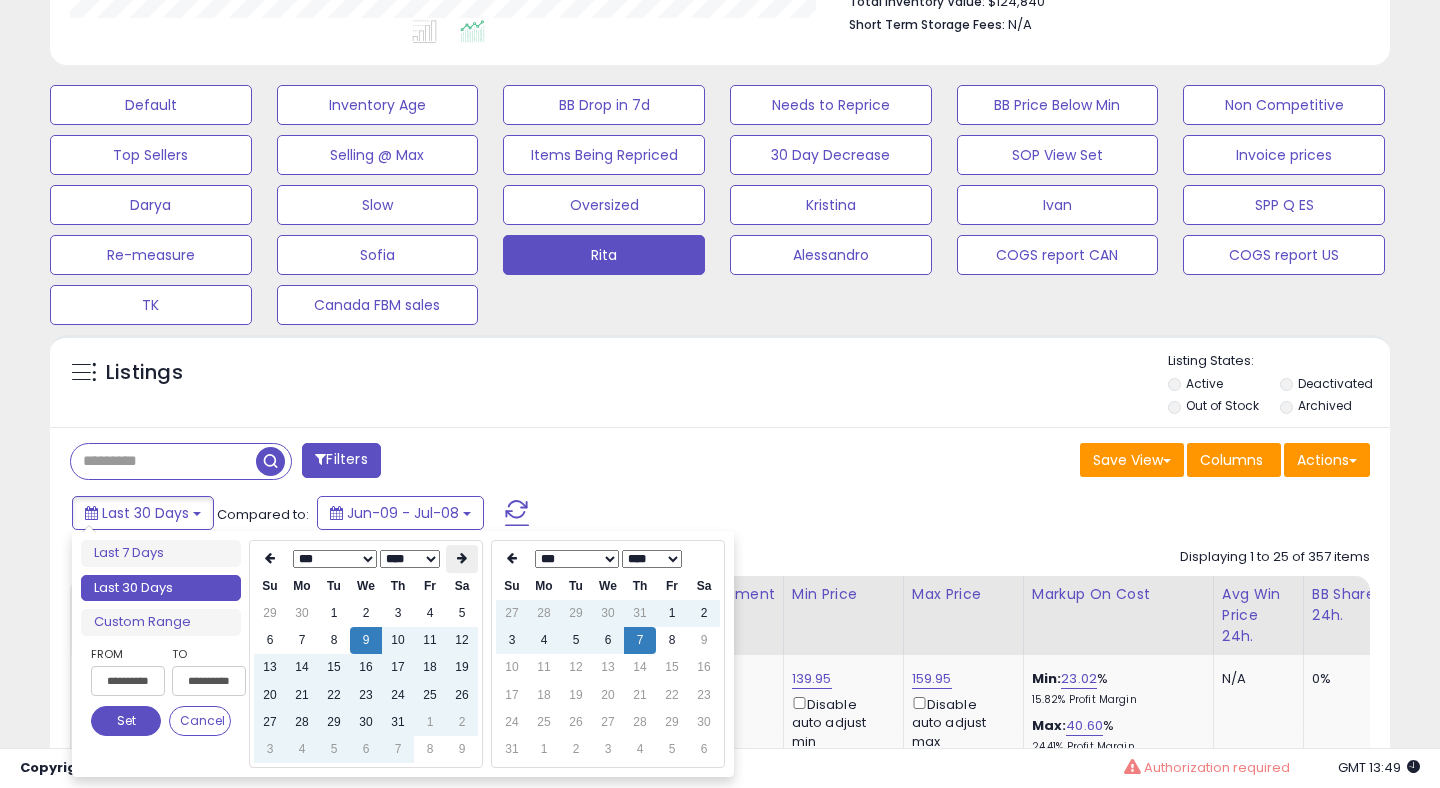 click at bounding box center (462, 559) 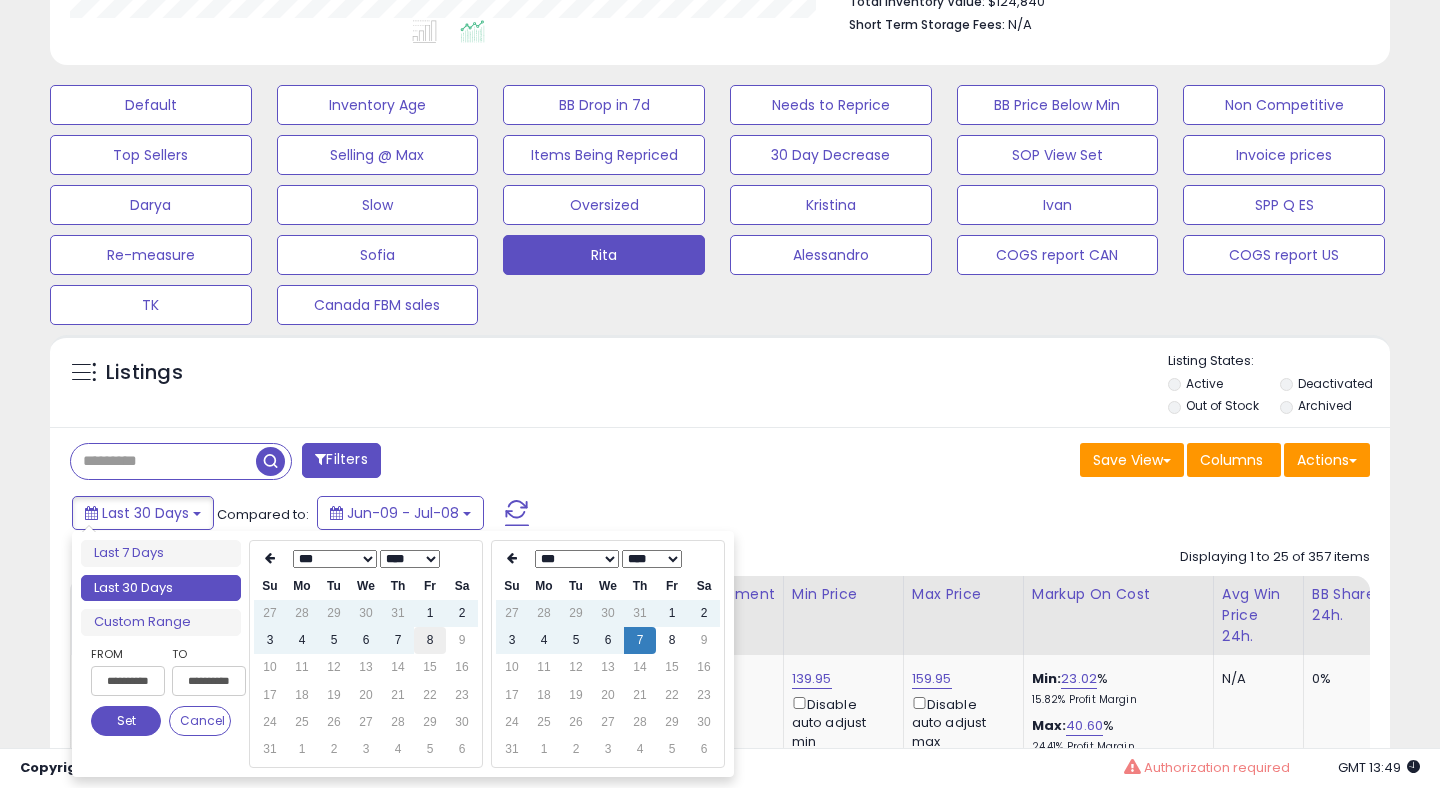 type on "**********" 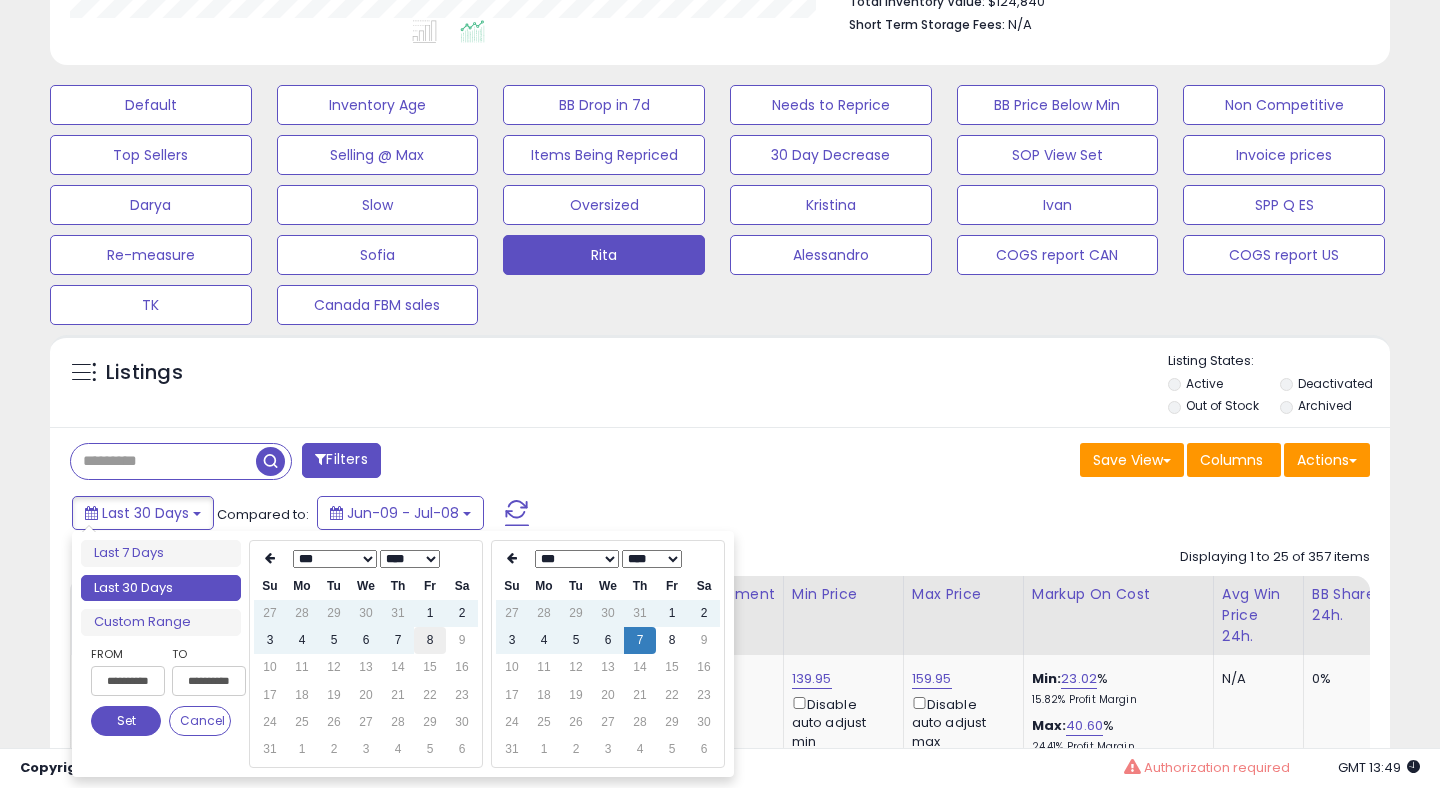 click on "8" at bounding box center (430, 640) 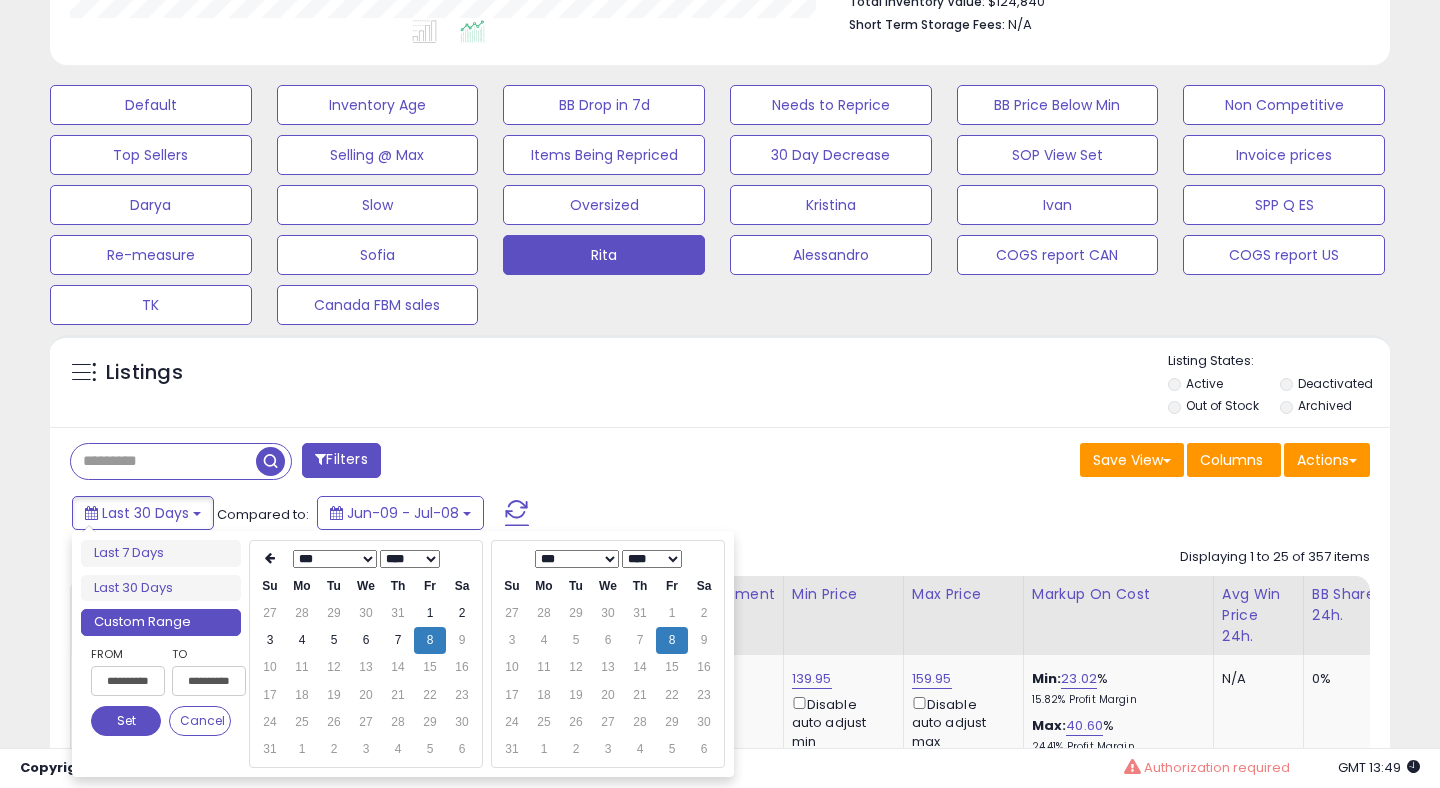 type on "**********" 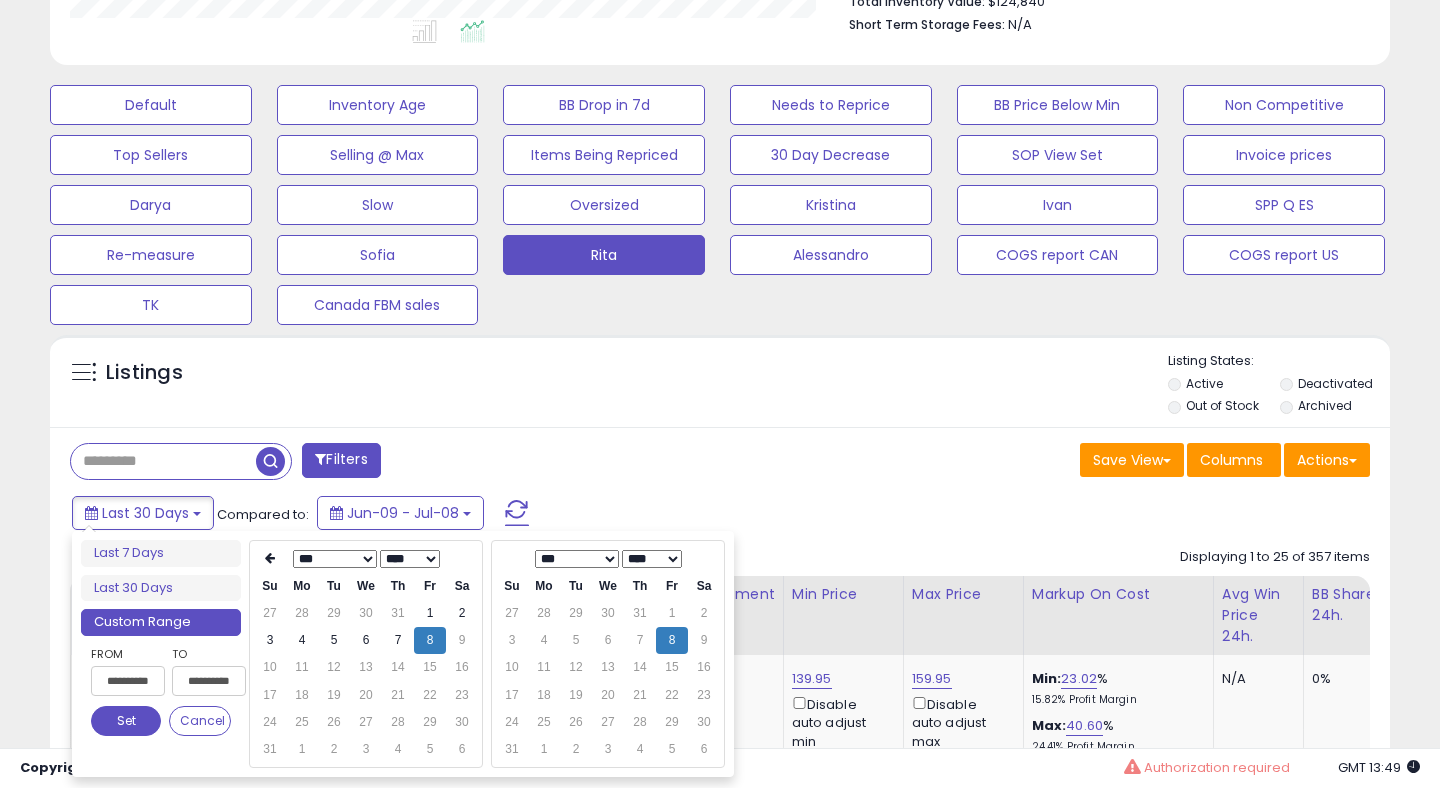click on "Set" at bounding box center [126, 721] 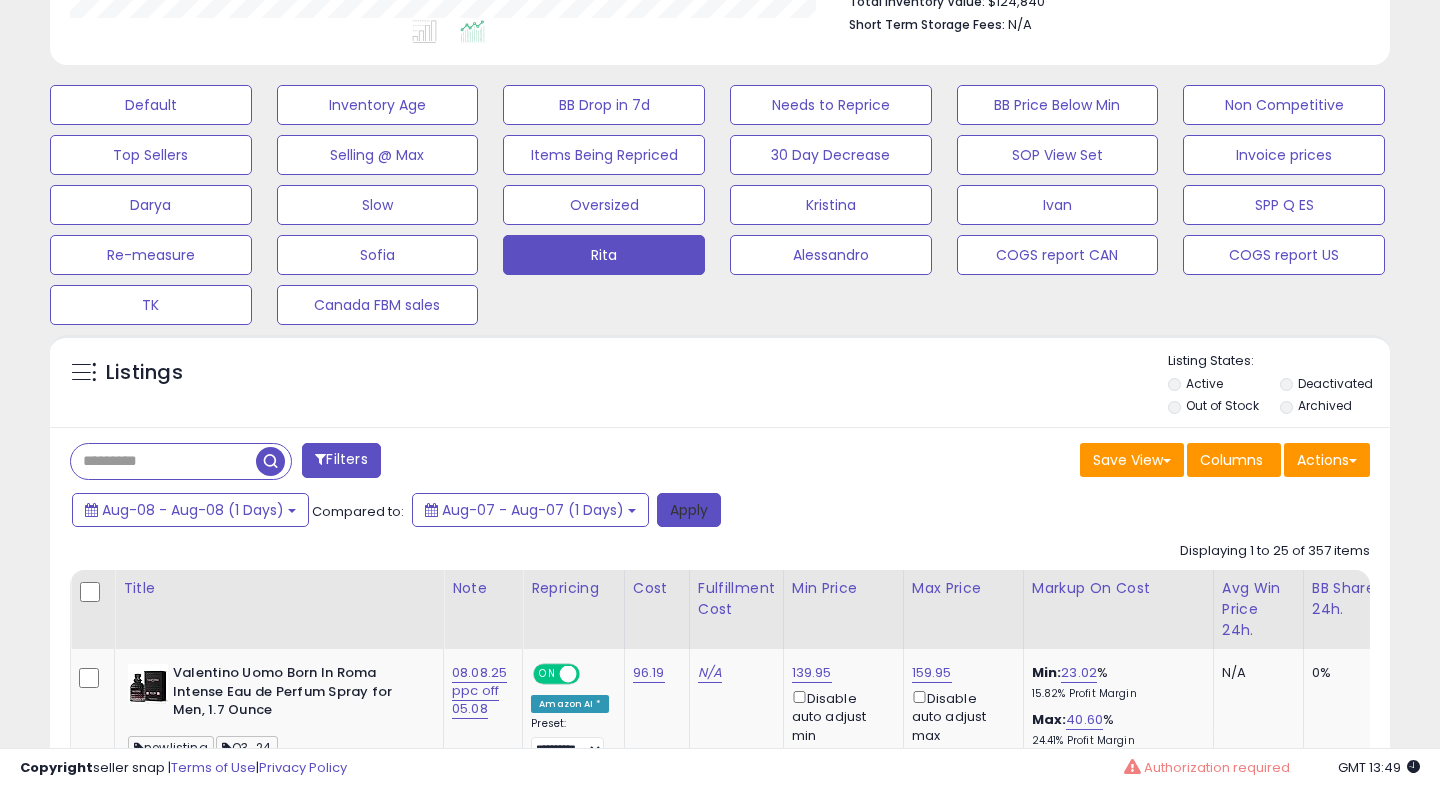 click on "Apply" at bounding box center [689, 510] 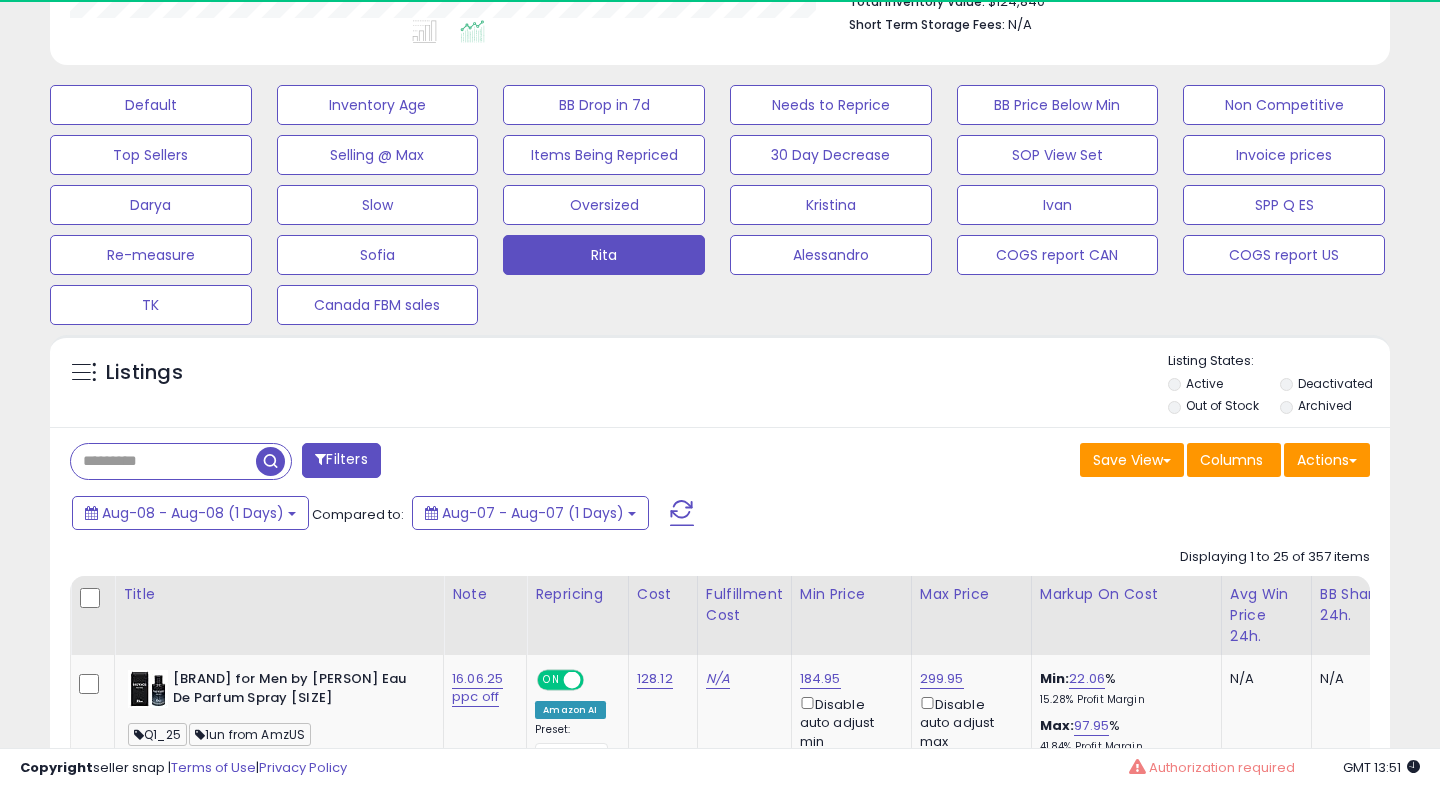scroll, scrollTop: 999590, scrollLeft: 999224, axis: both 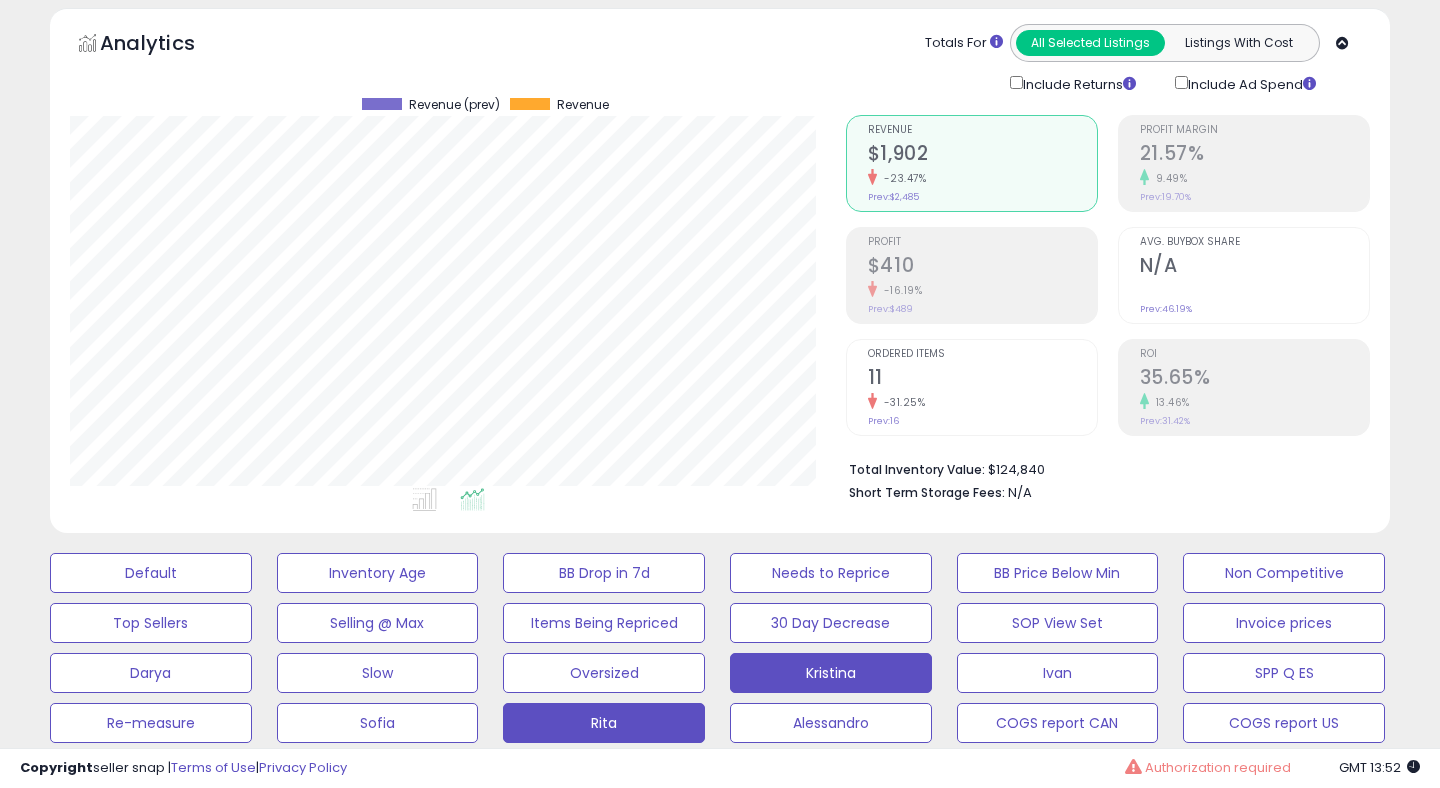 click on "Kristina" at bounding box center [151, 573] 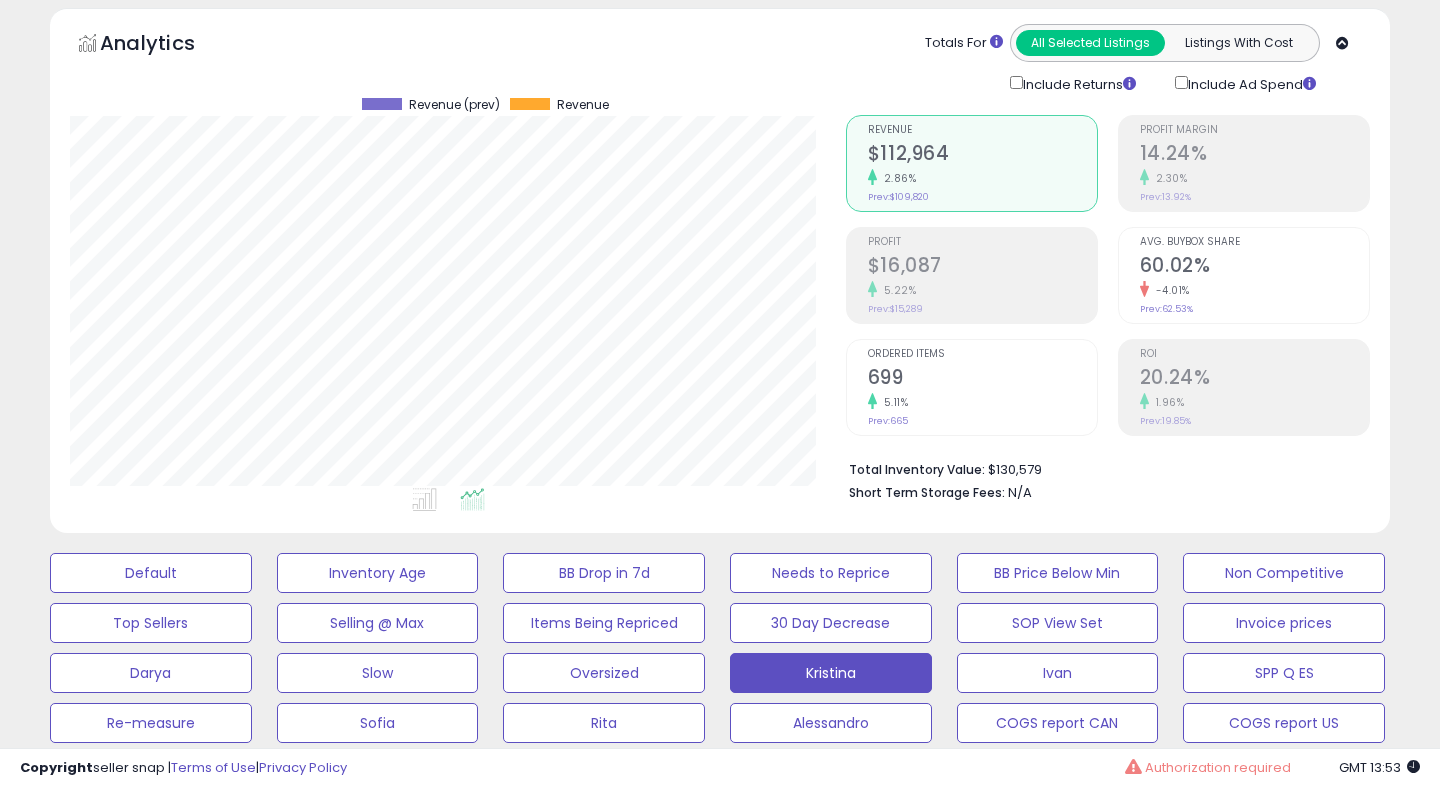 scroll, scrollTop: 999590, scrollLeft: 999224, axis: both 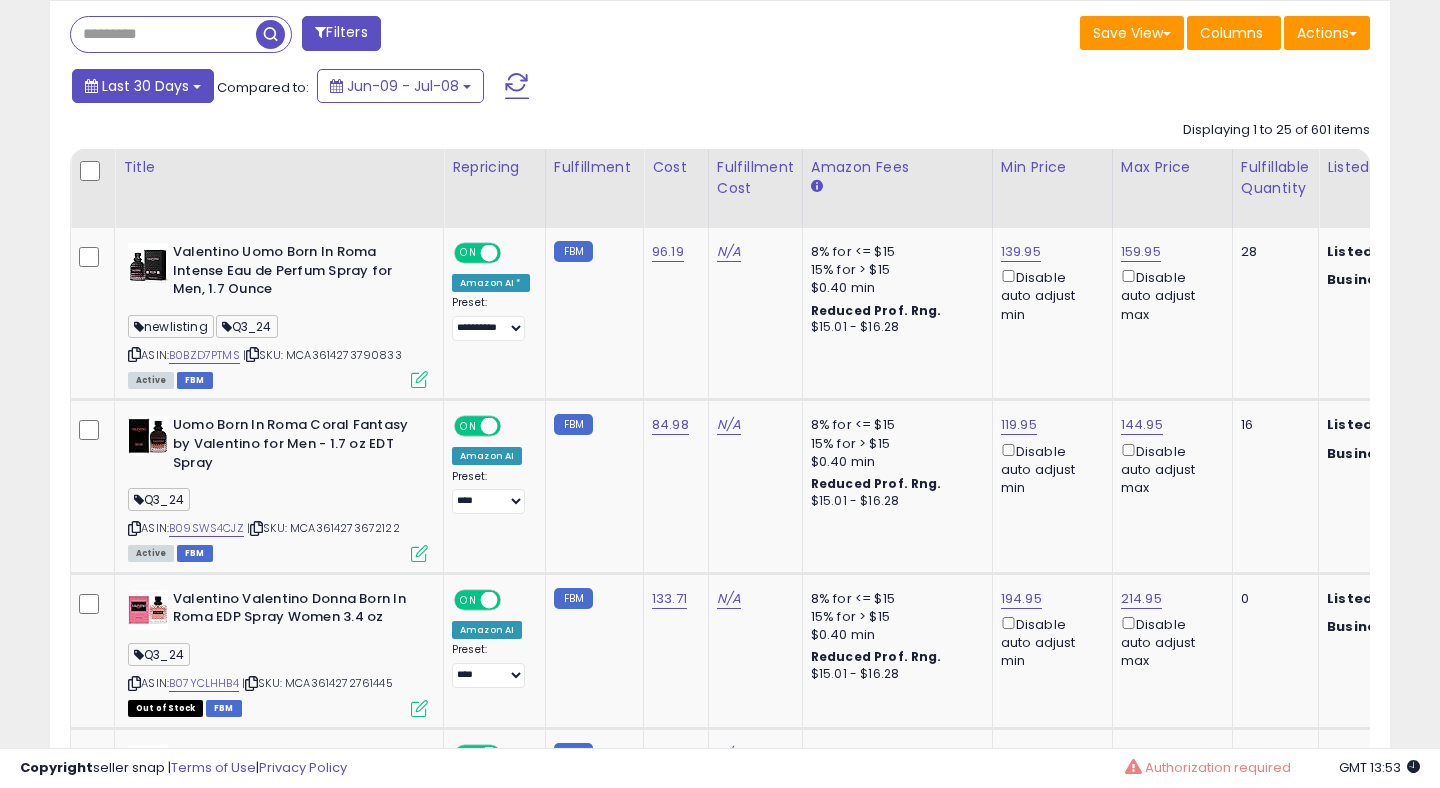 click on "Last 30 Days" at bounding box center [143, 86] 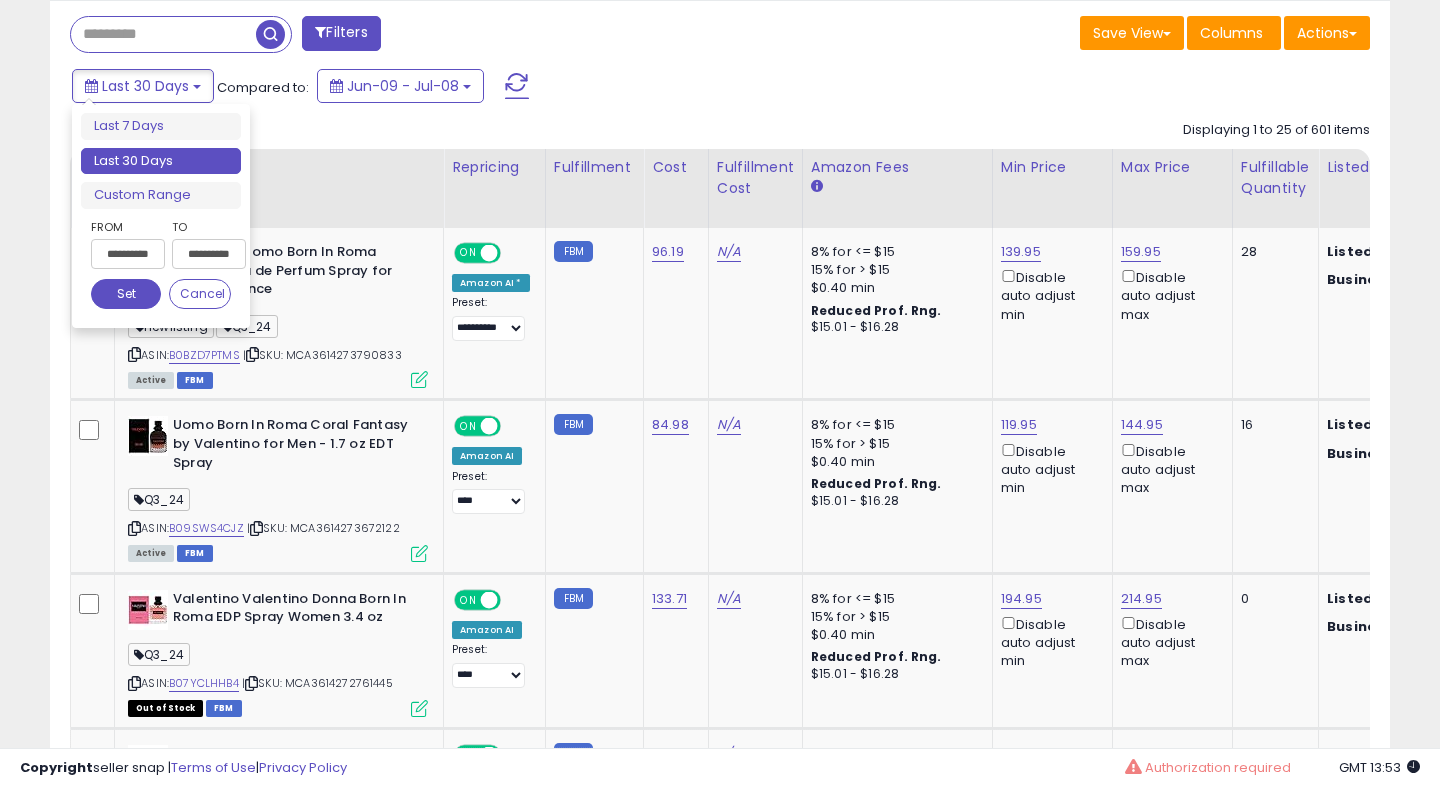 click on "**********" at bounding box center [128, 254] 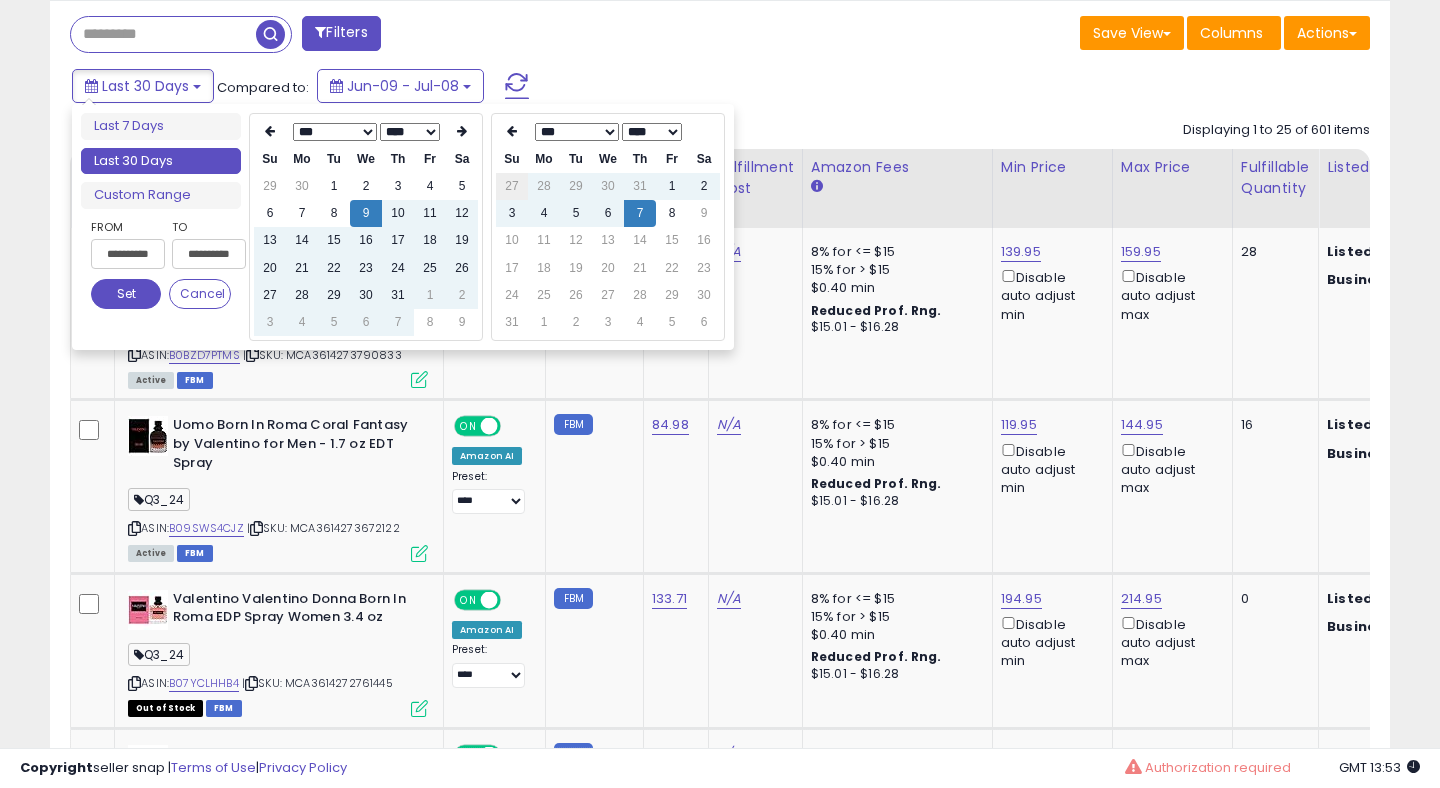 type on "**********" 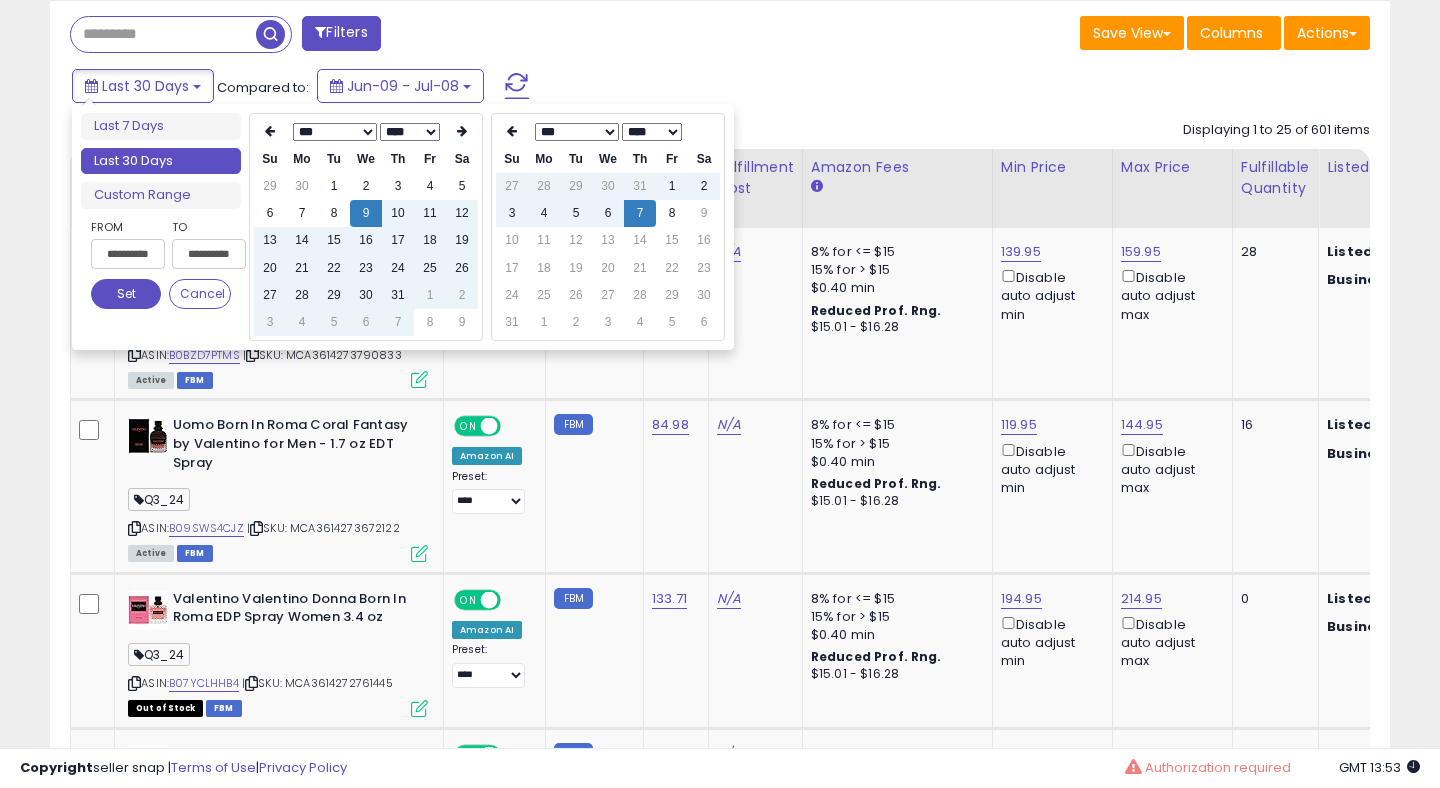 type on "**********" 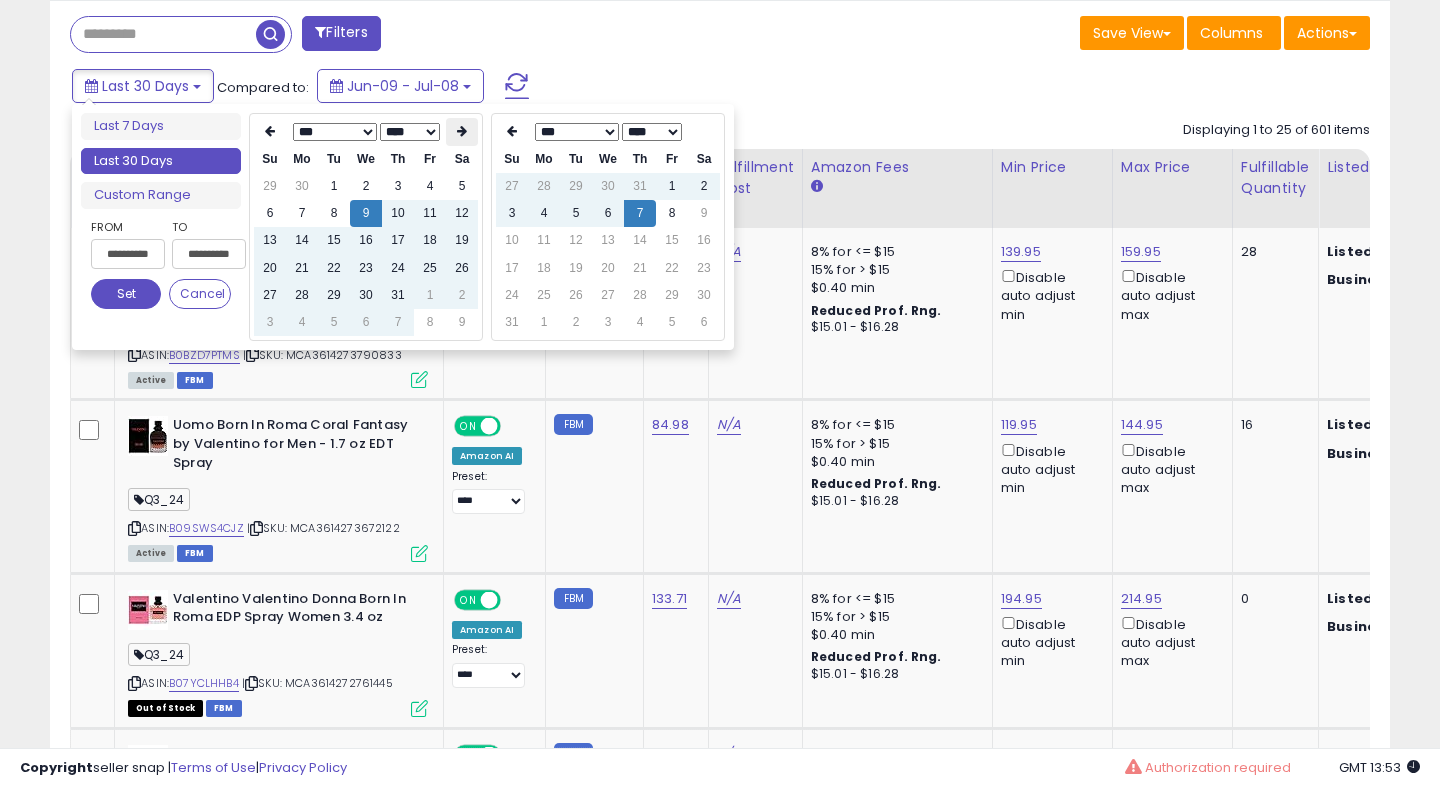 click at bounding box center [462, 132] 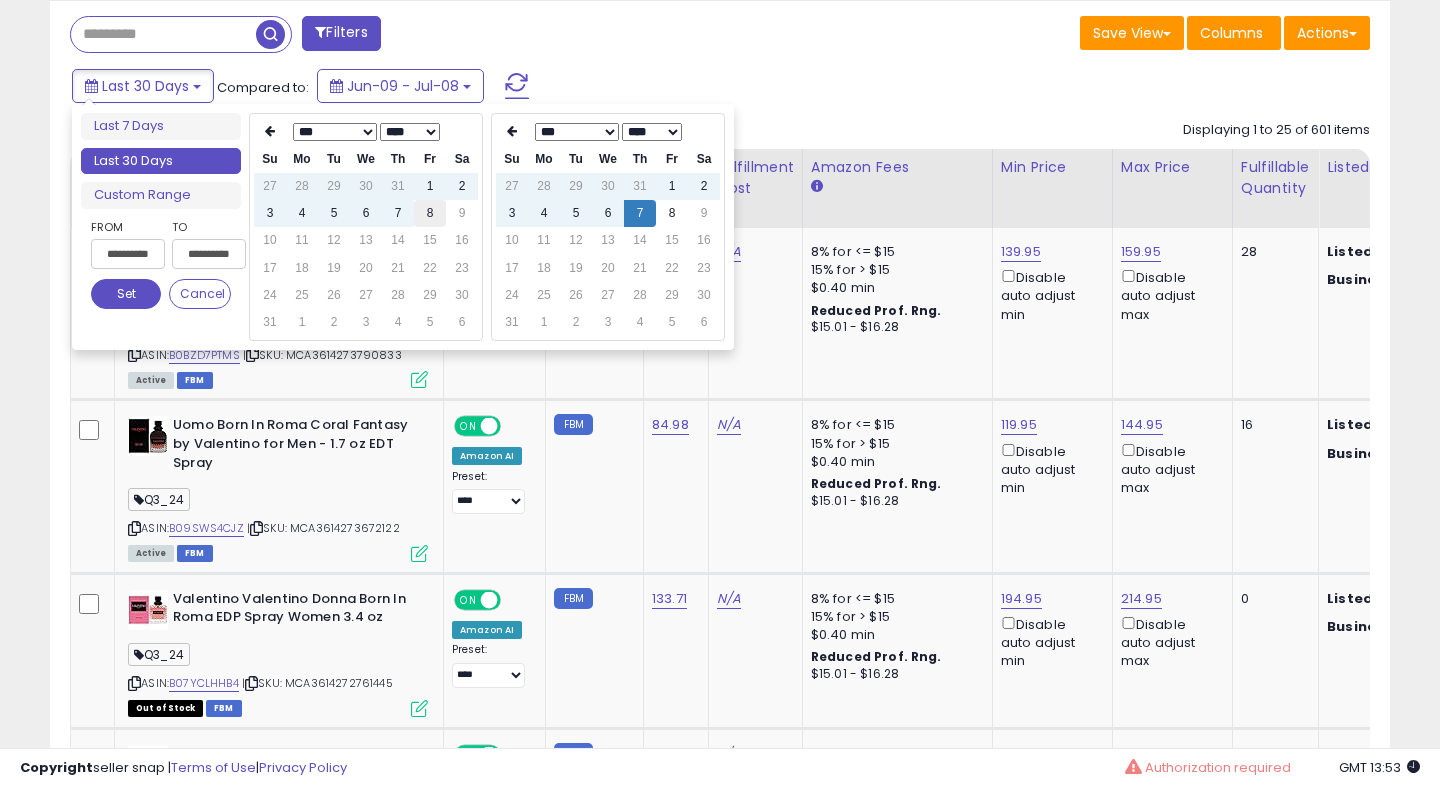 type on "**********" 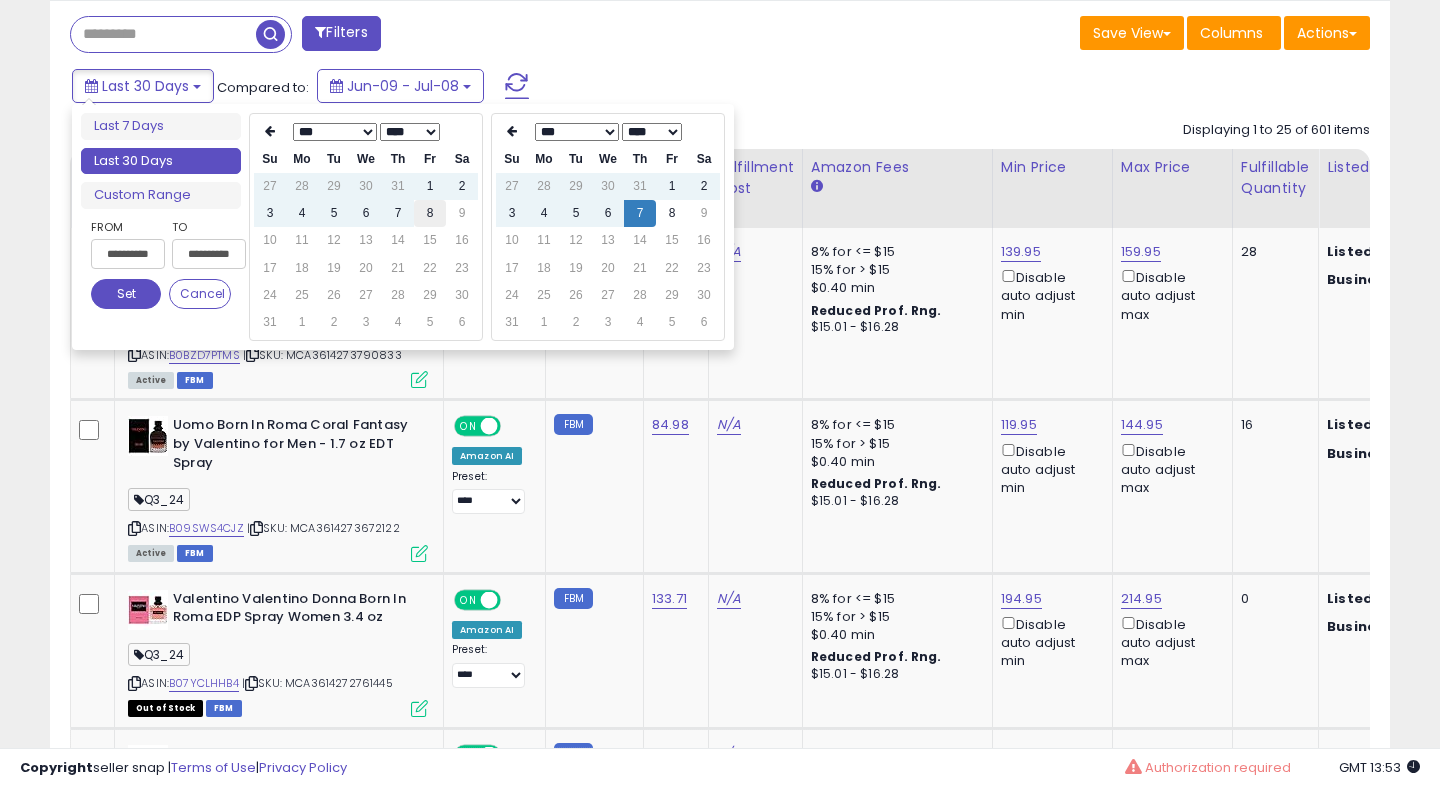 click on "8" at bounding box center (430, 213) 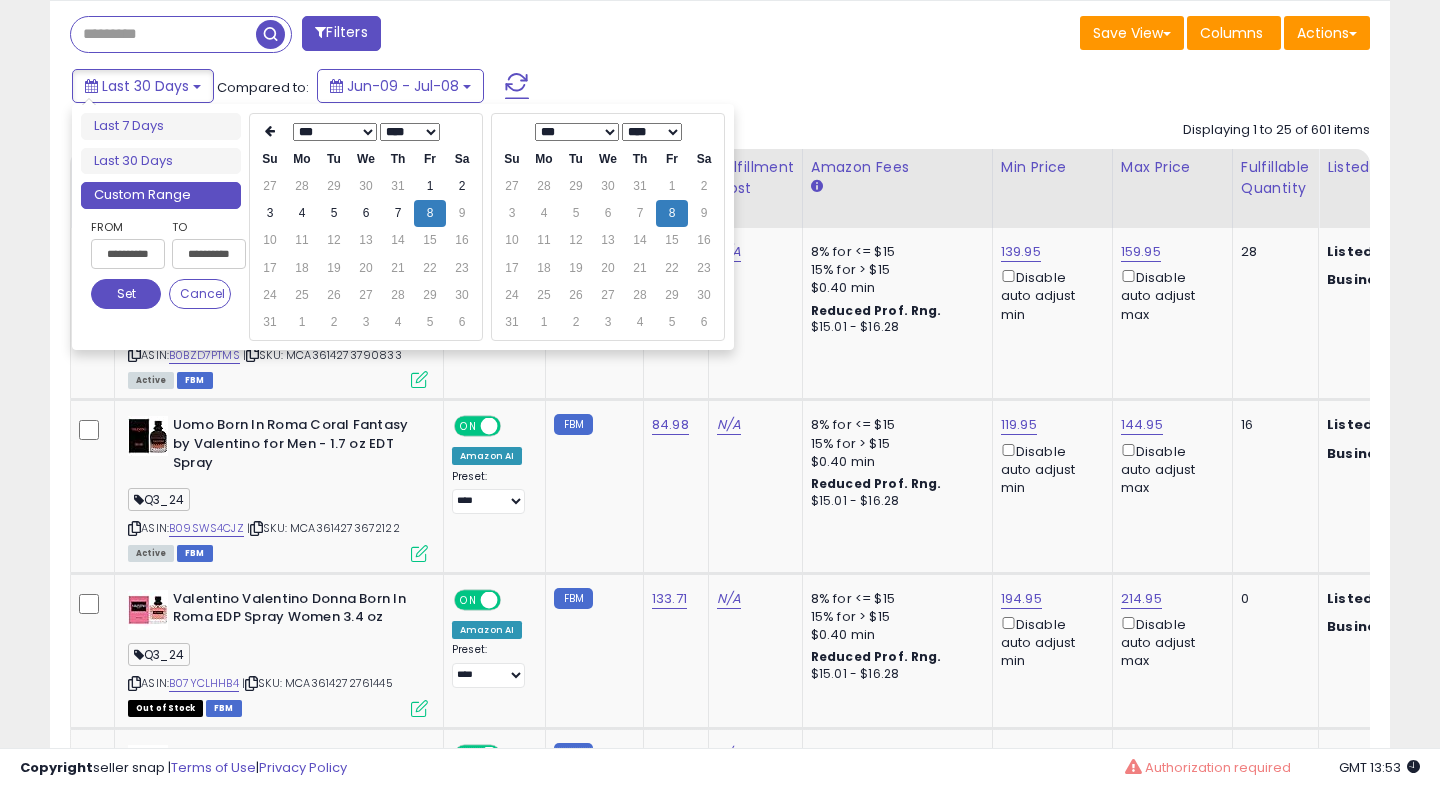 type on "**********" 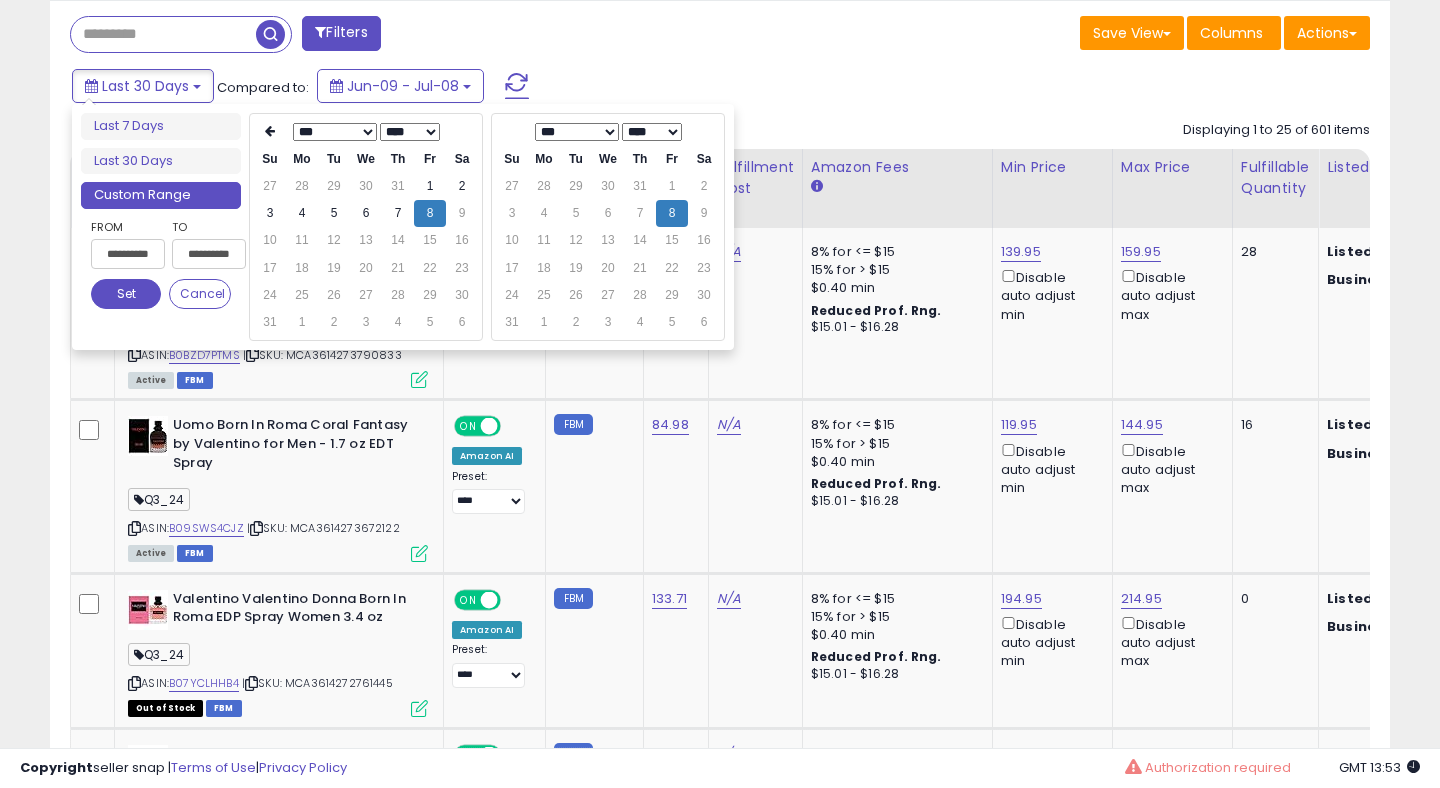 click on "Set" at bounding box center [126, 294] 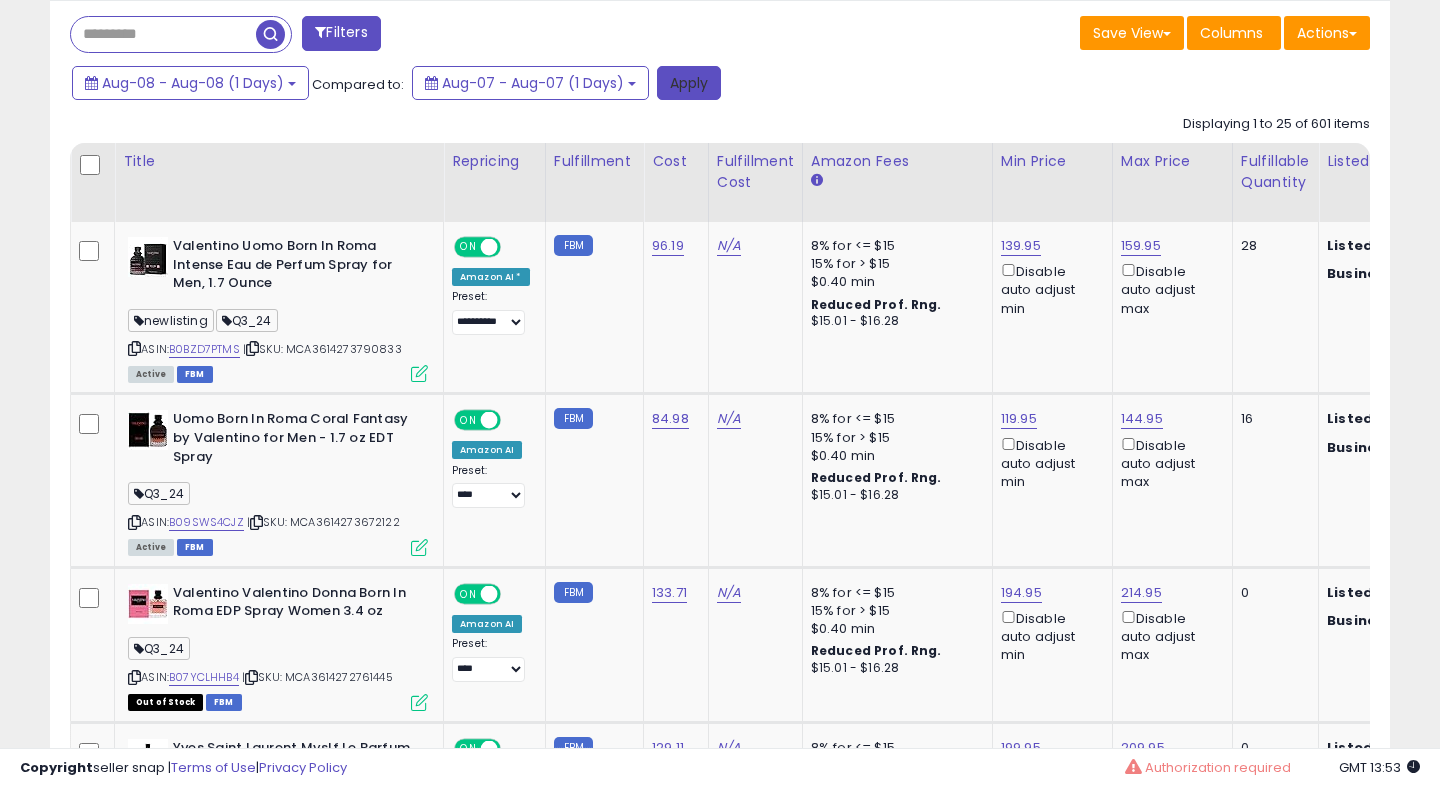 click on "Apply" at bounding box center [689, 83] 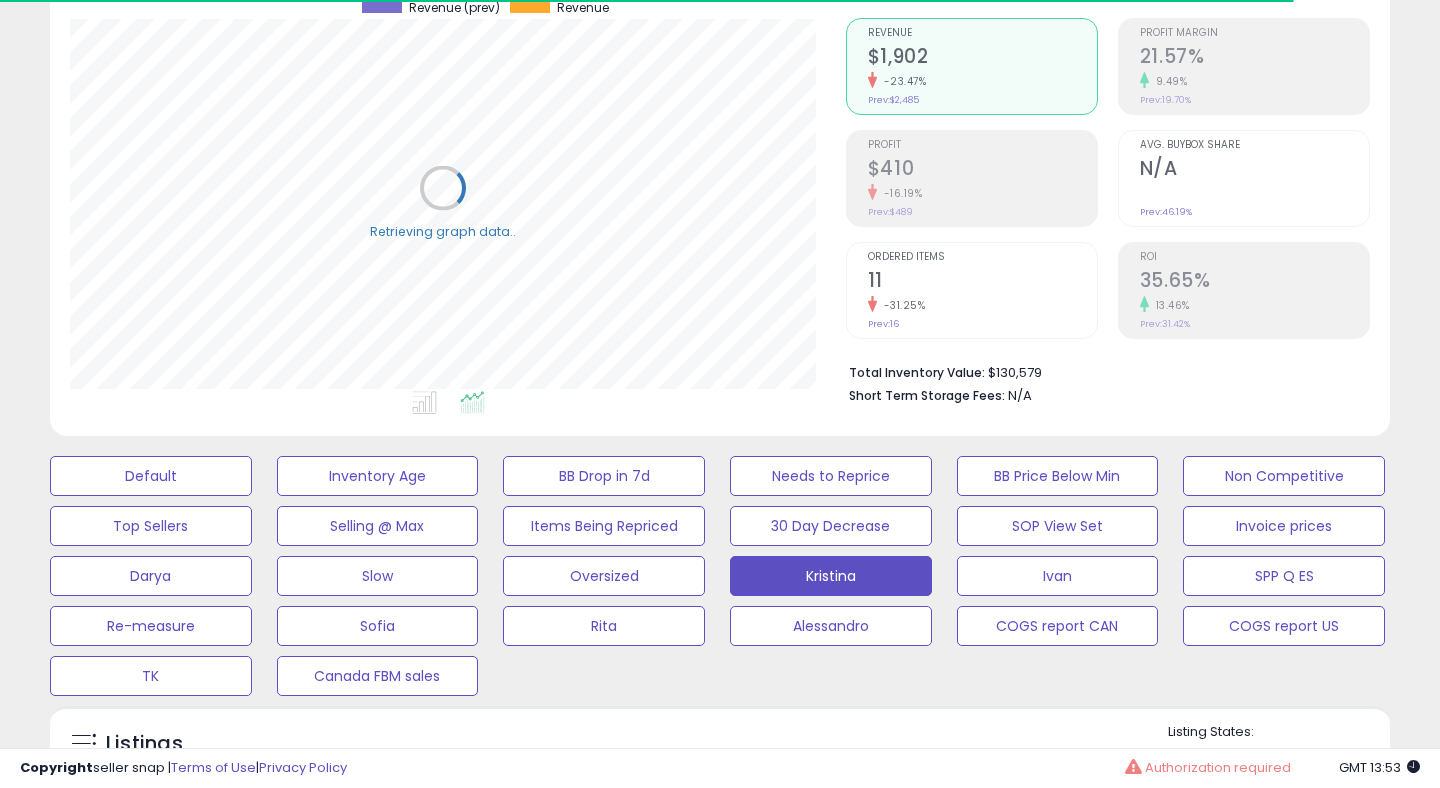 scroll, scrollTop: 0, scrollLeft: 0, axis: both 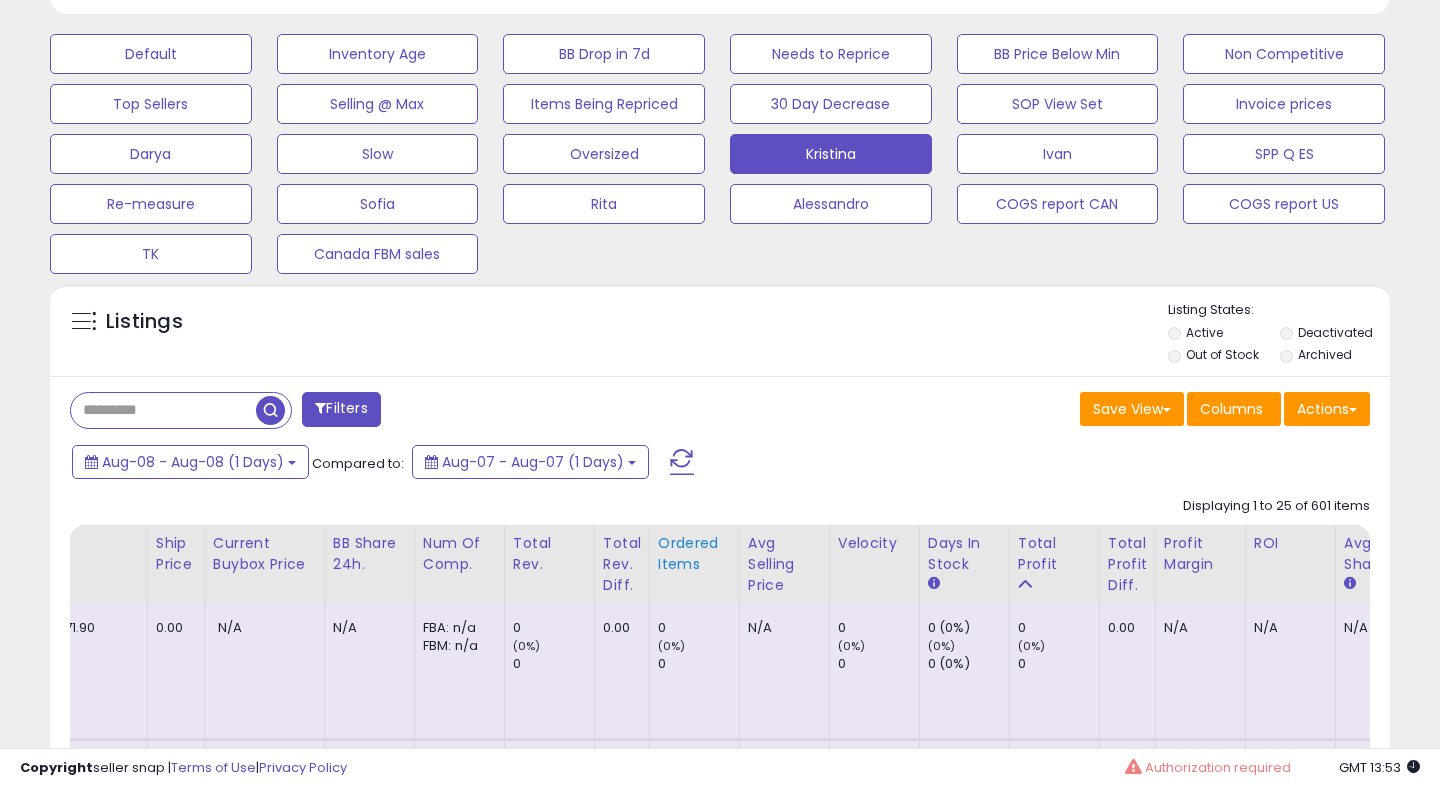 click on "Ordered Items" at bounding box center (694, 554) 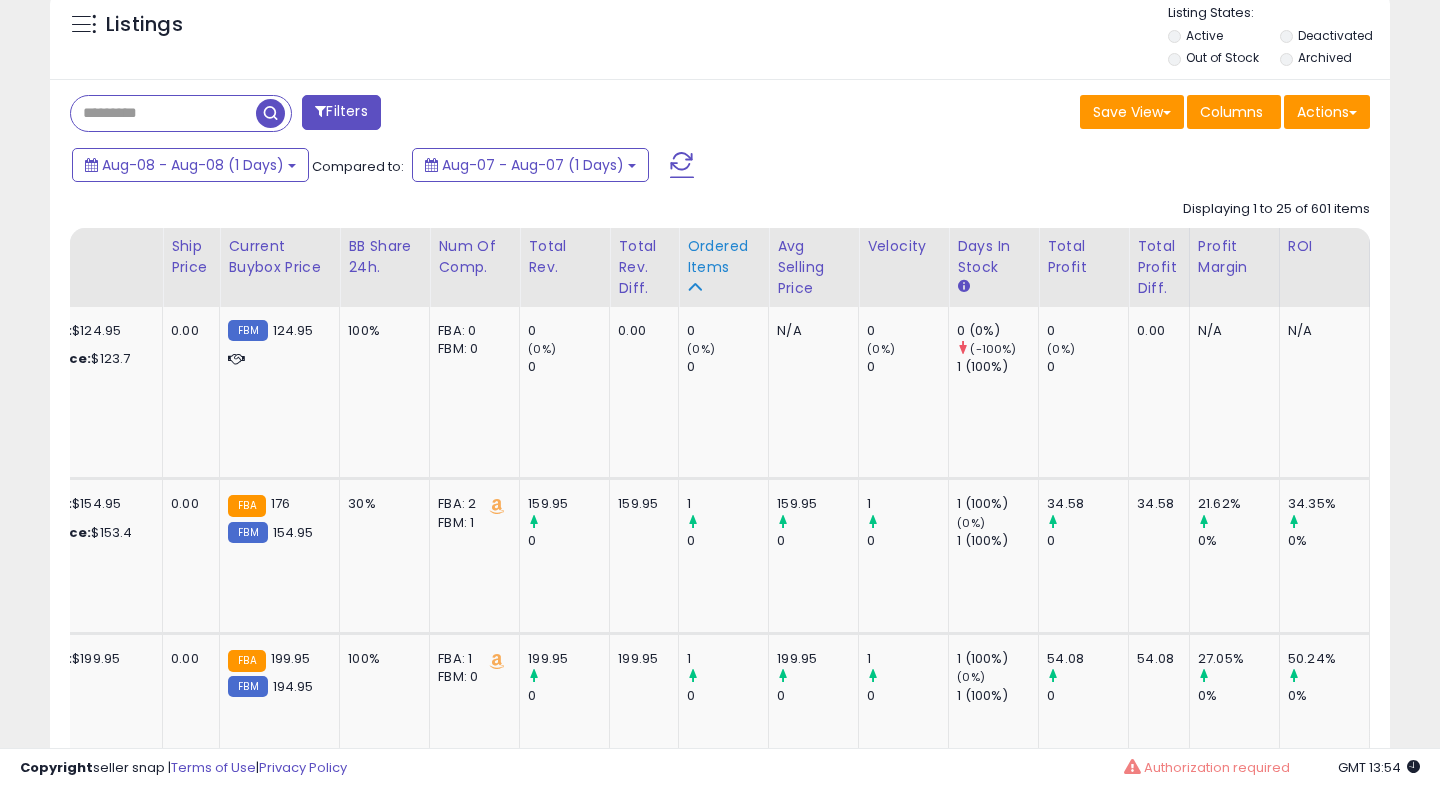scroll, scrollTop: 928, scrollLeft: 0, axis: vertical 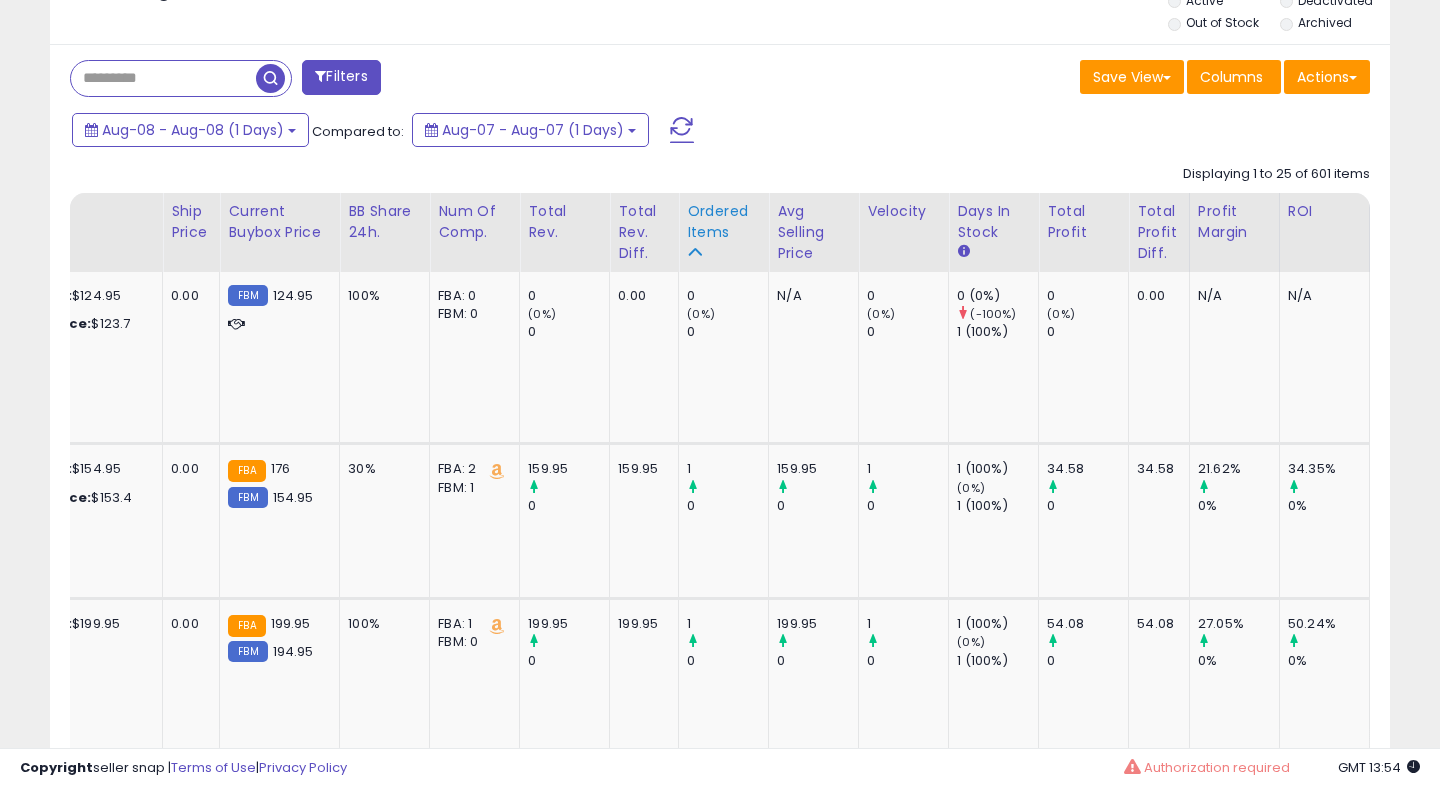 click on "Ordered Items" at bounding box center (723, 222) 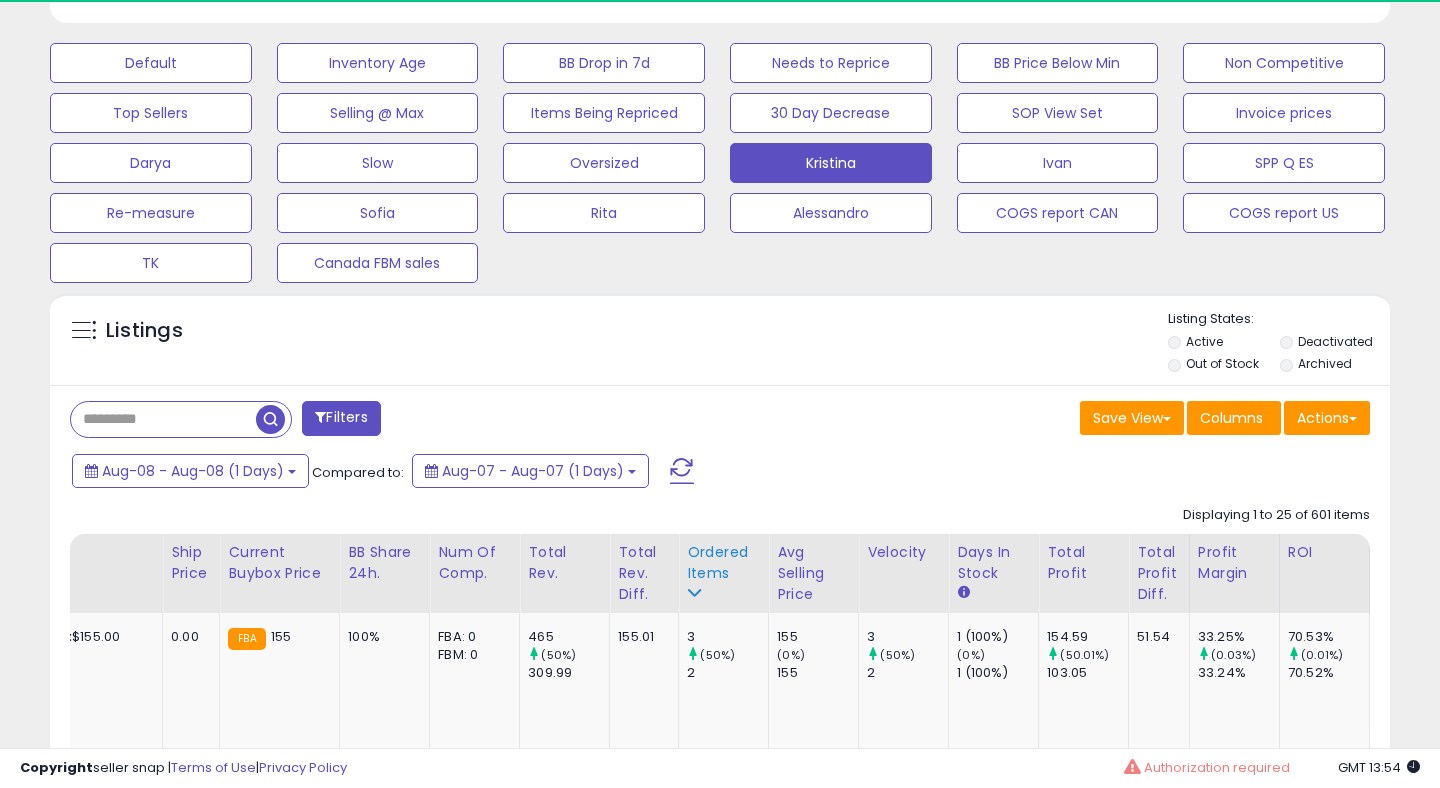 scroll, scrollTop: 928, scrollLeft: 0, axis: vertical 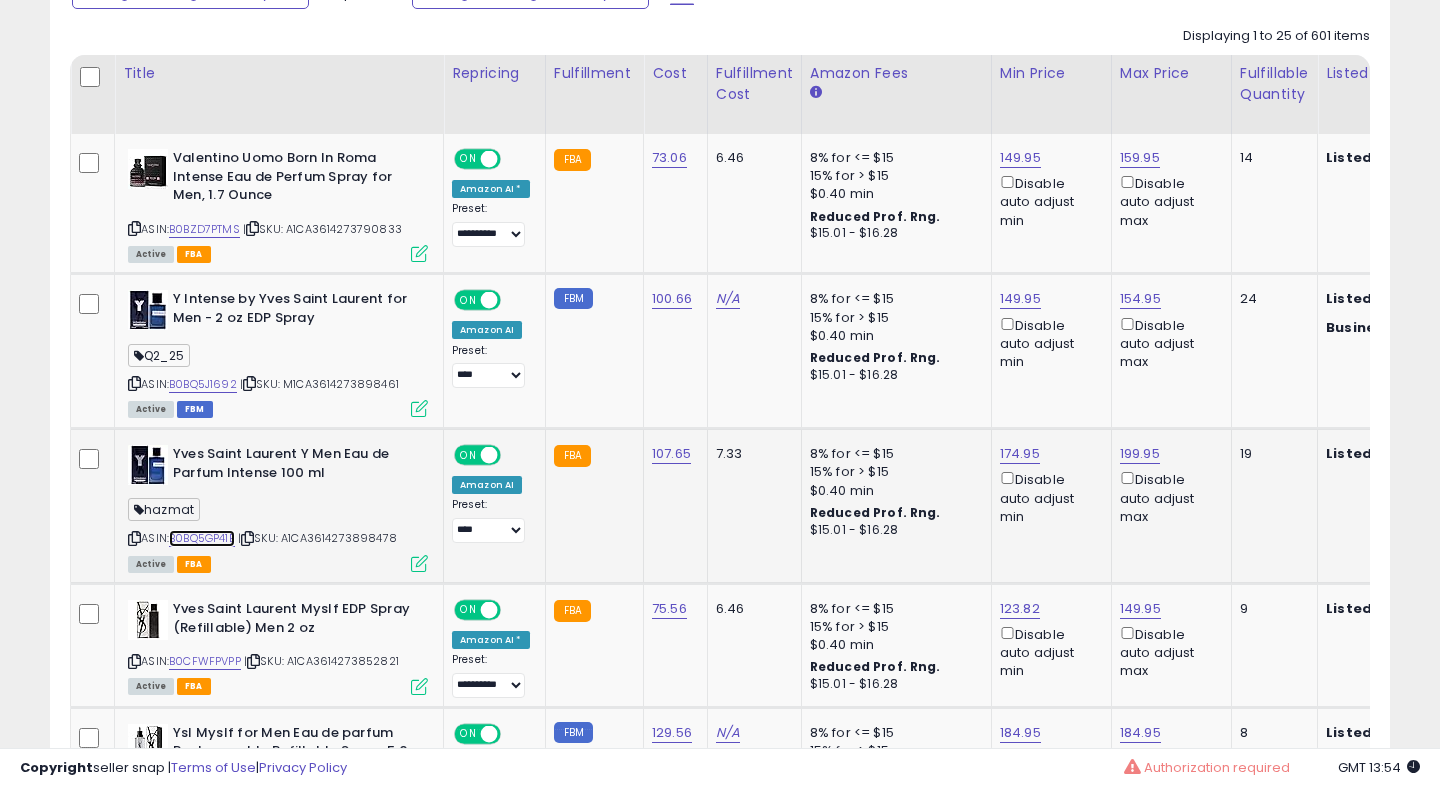 click on "B0BQ5GP41B" at bounding box center (202, 538) 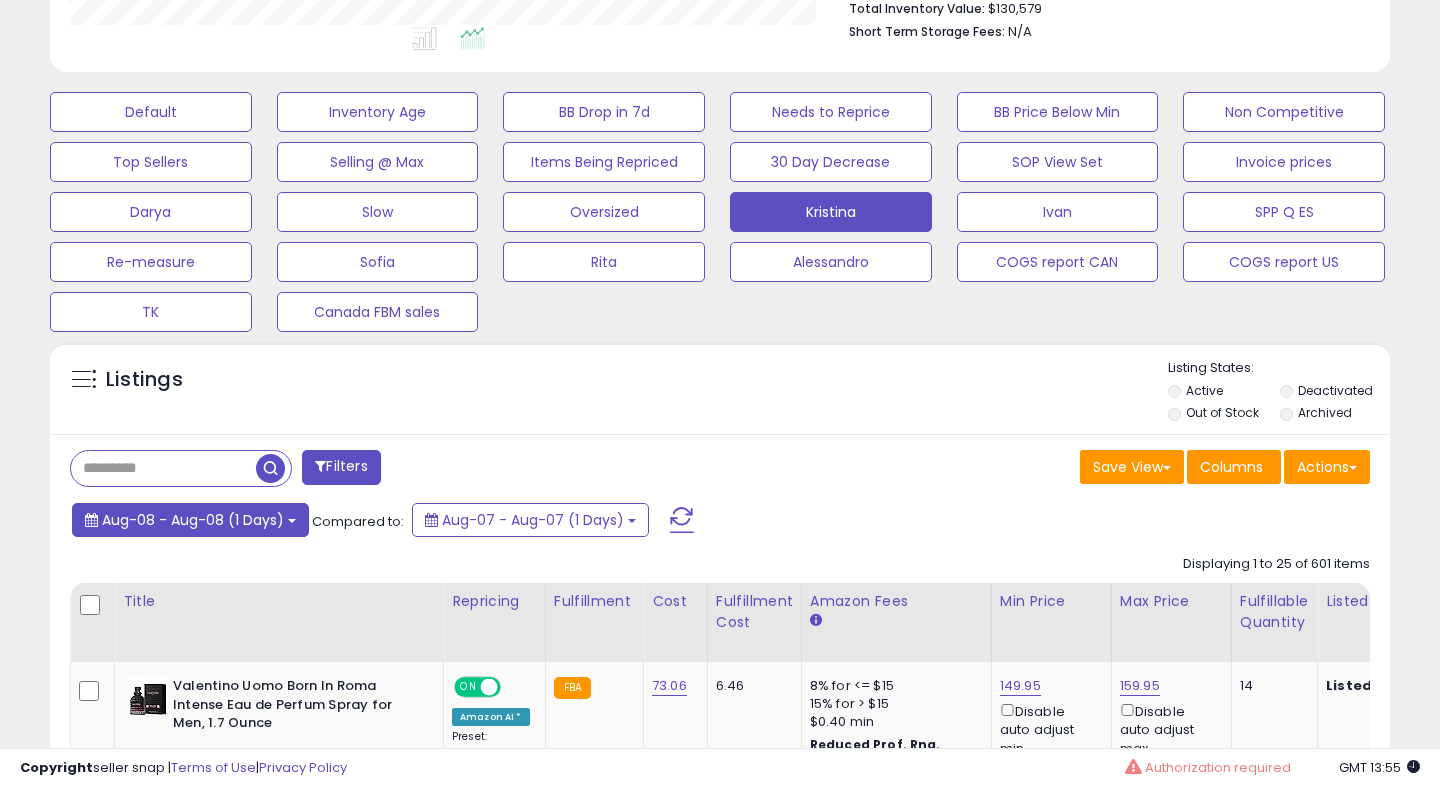 click on "Aug-08 - Aug-08 (1 Days)" at bounding box center [193, 520] 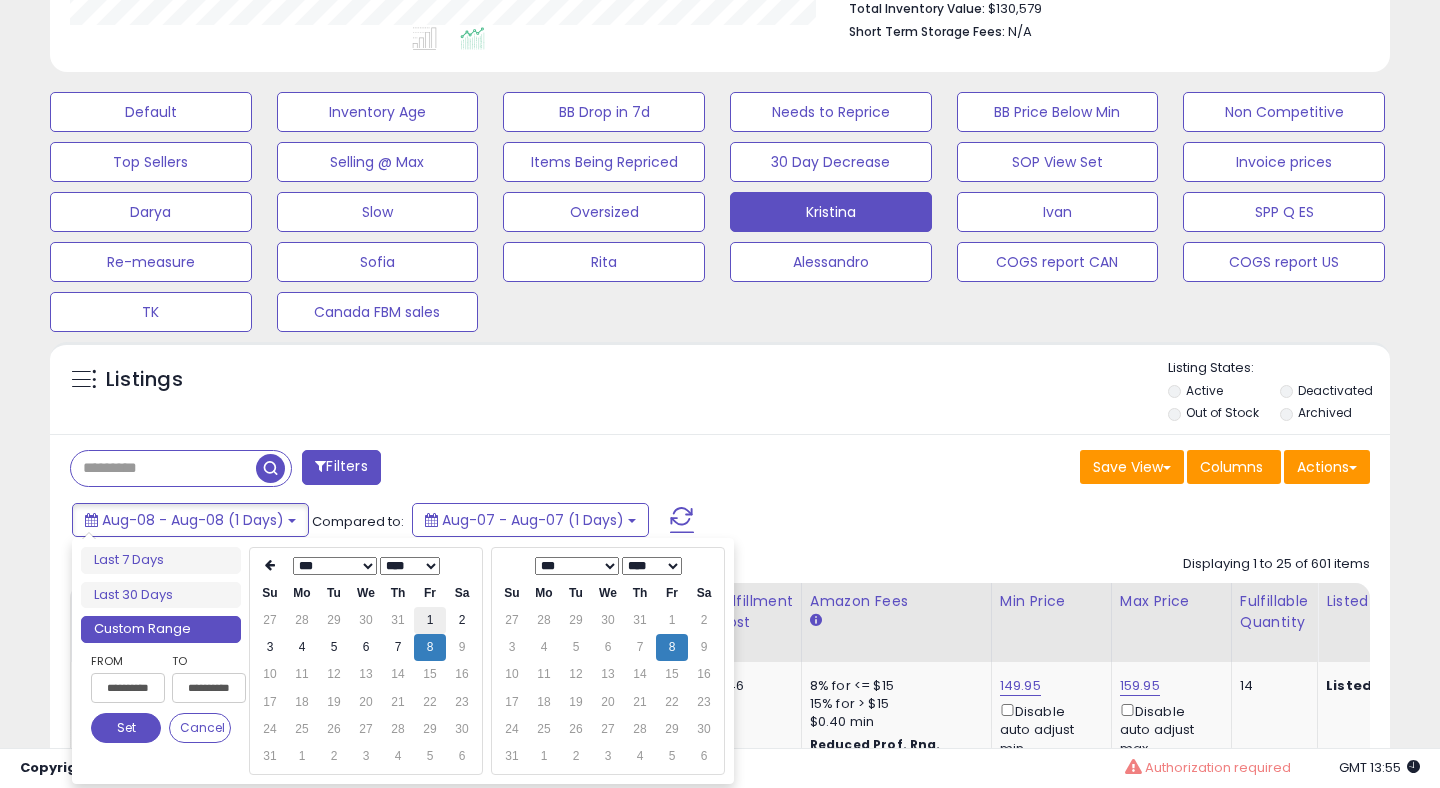click on "1" at bounding box center (430, 620) 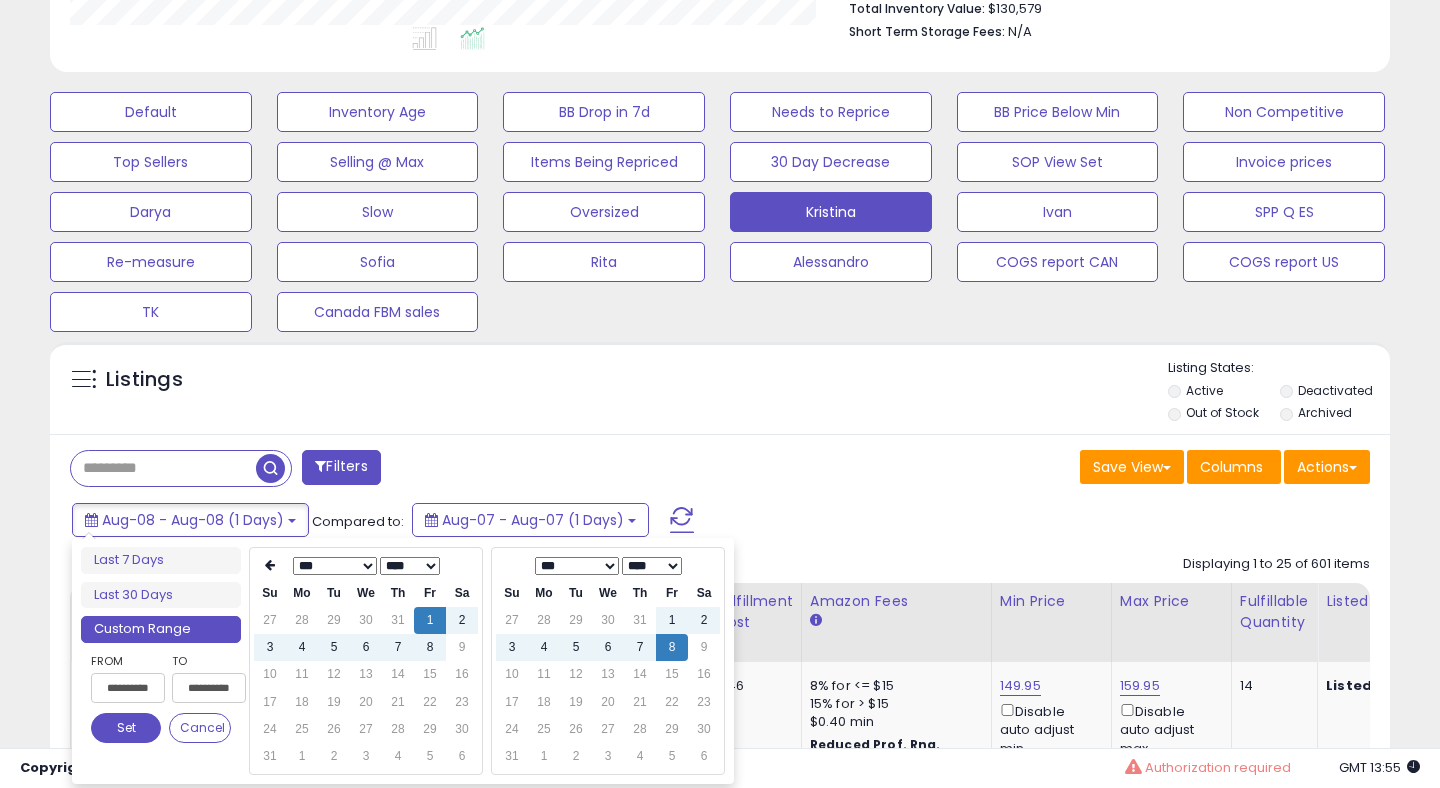 type on "**********" 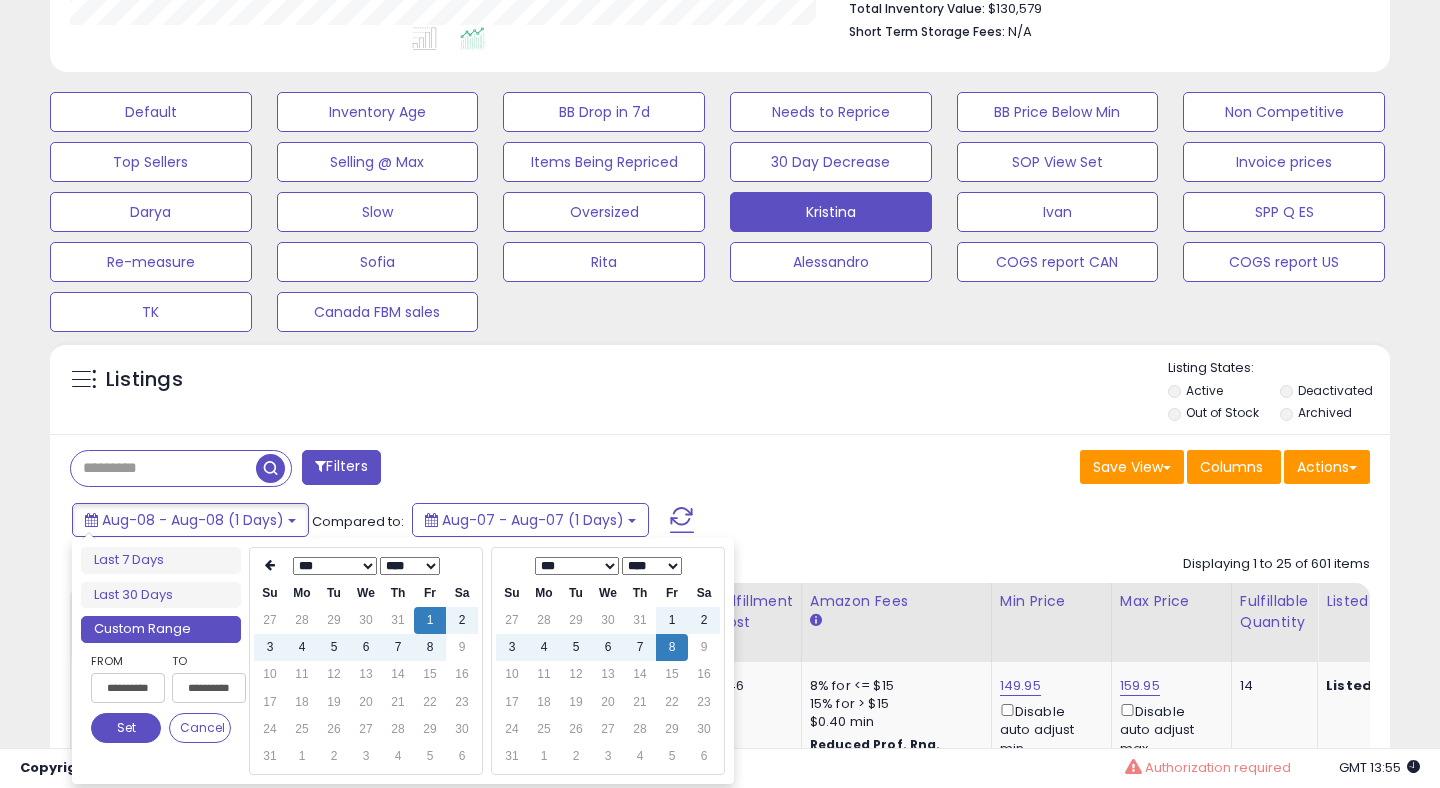 click on "Set" at bounding box center [126, 728] 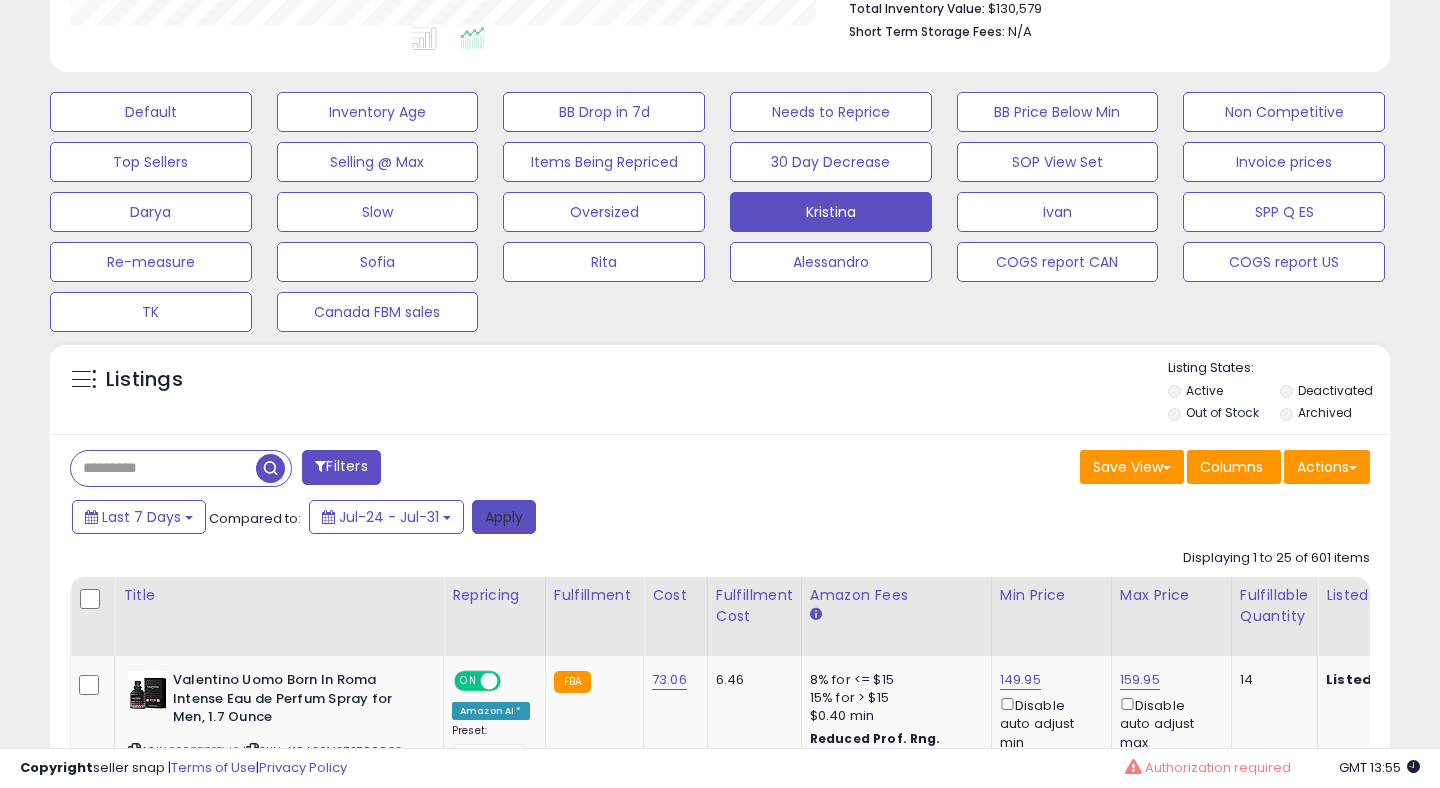 click on "Apply" at bounding box center [504, 517] 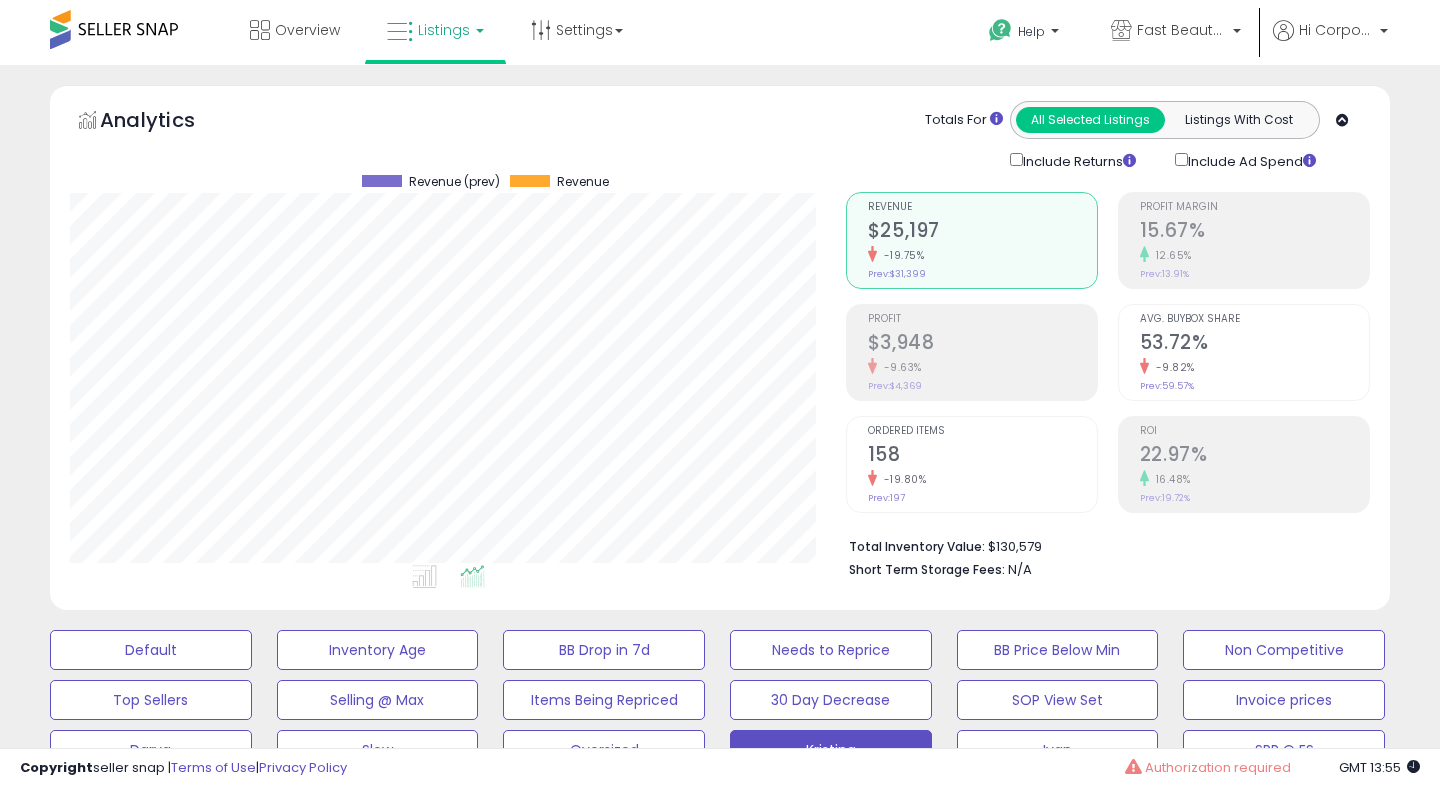 click on "ROI" at bounding box center (1254, 431) 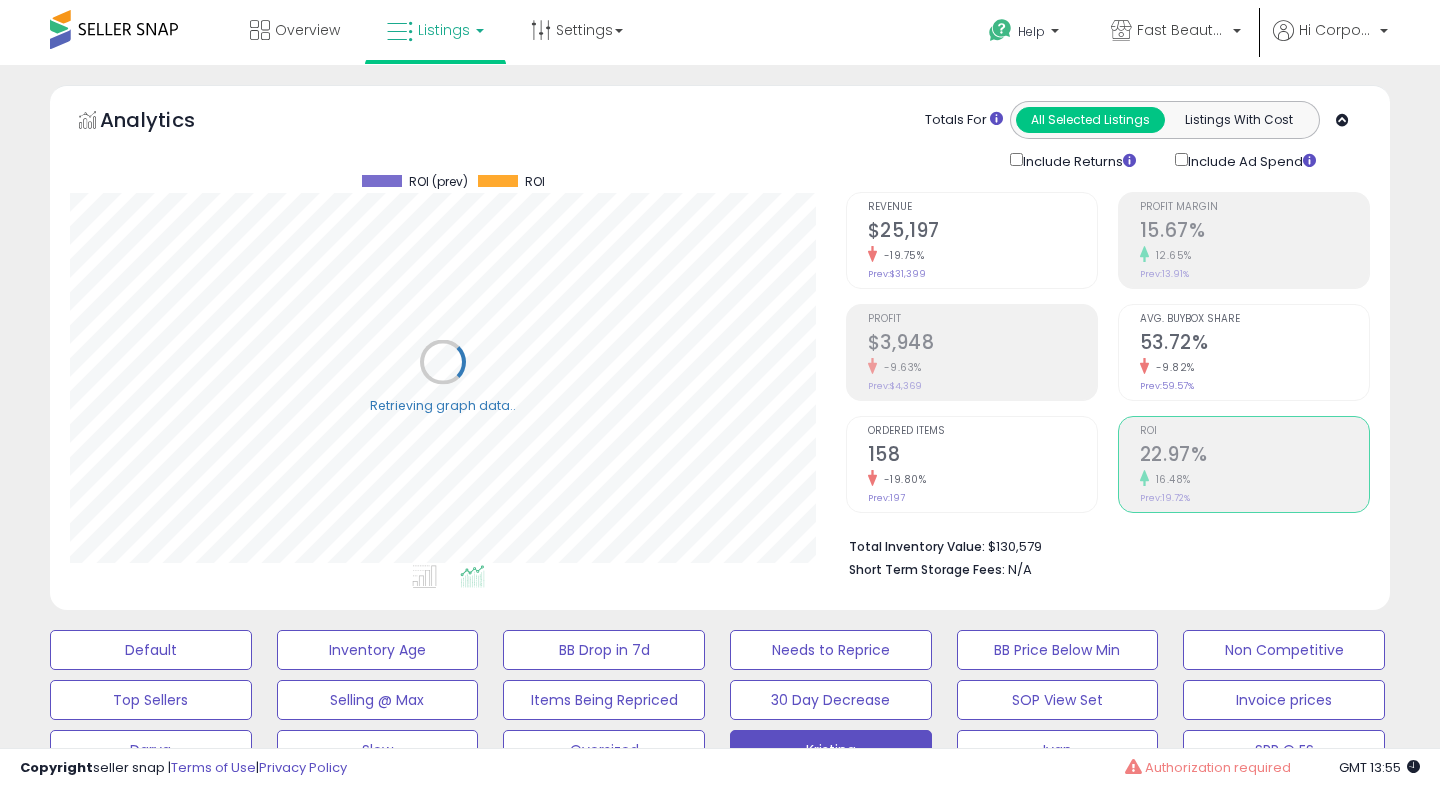 scroll, scrollTop: 999590, scrollLeft: 999224, axis: both 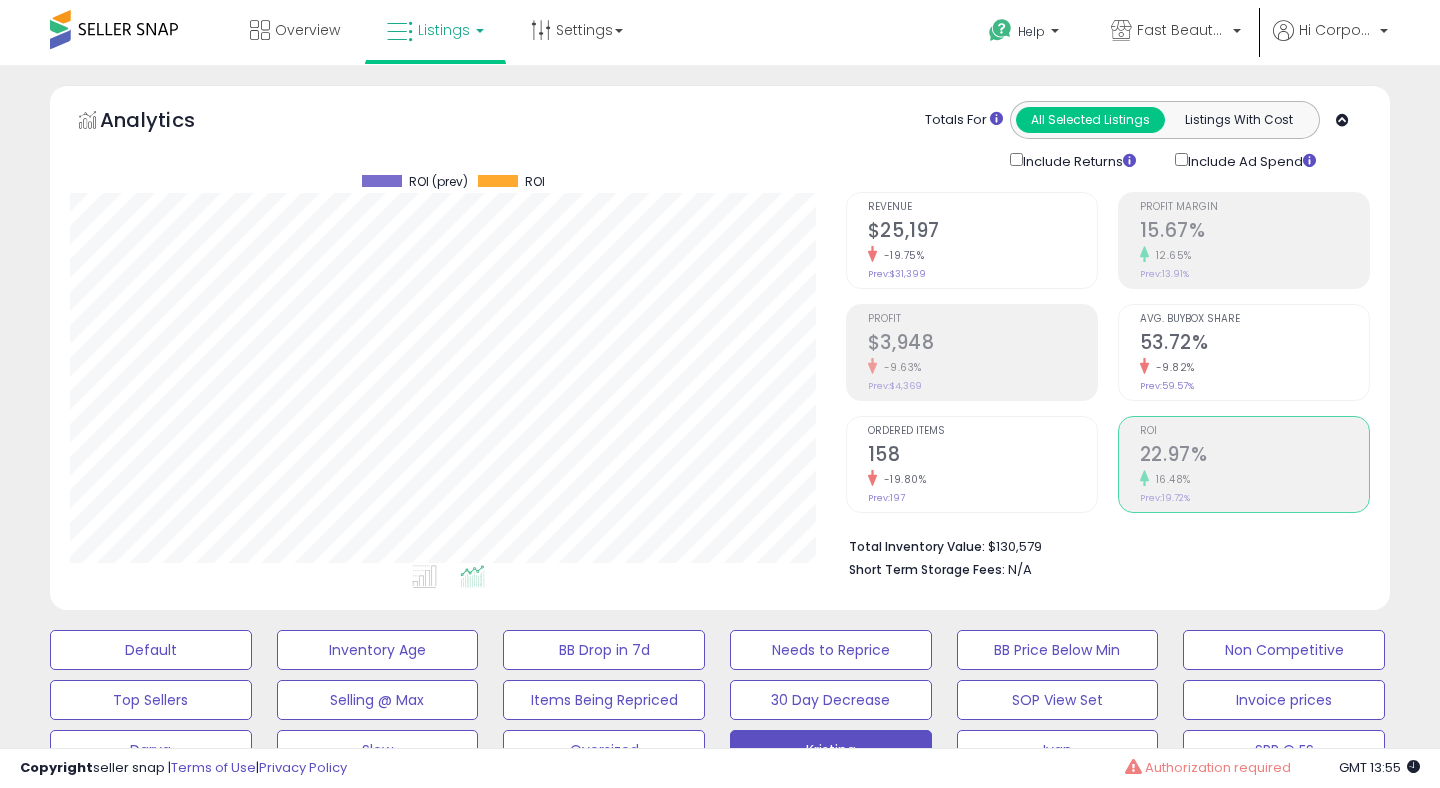 click on "Profit" at bounding box center [982, 319] 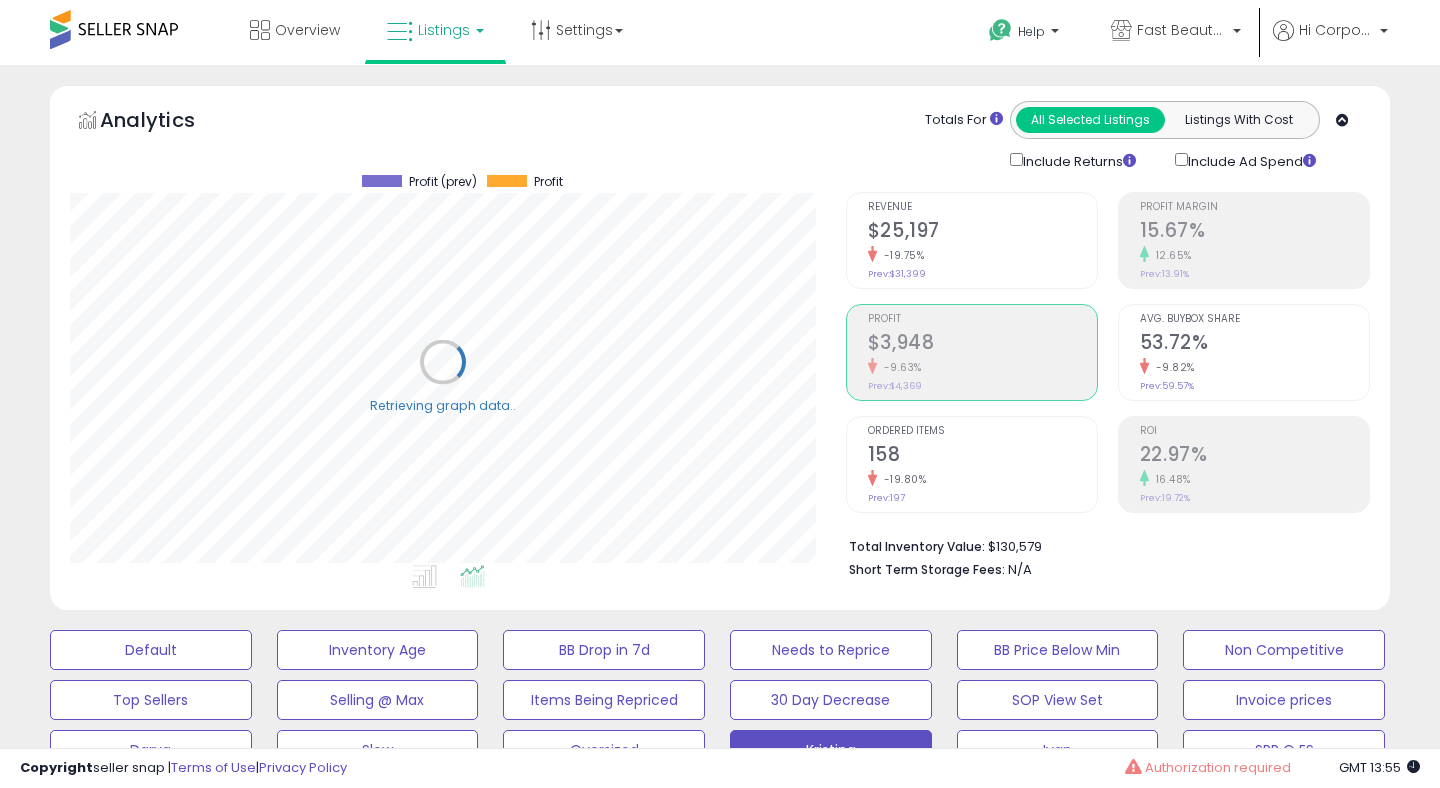 scroll, scrollTop: 999590, scrollLeft: 999224, axis: both 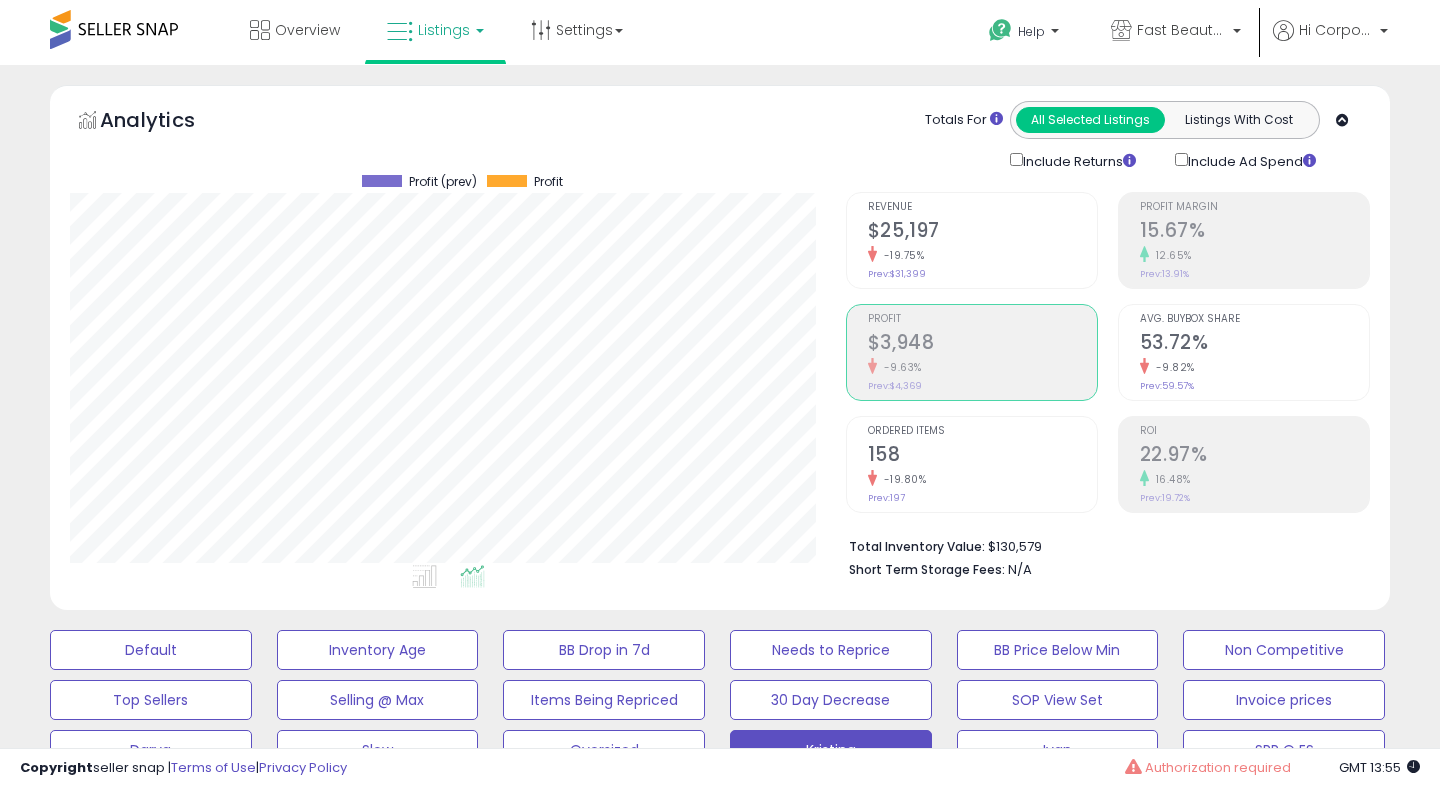 click on "-19.75%" 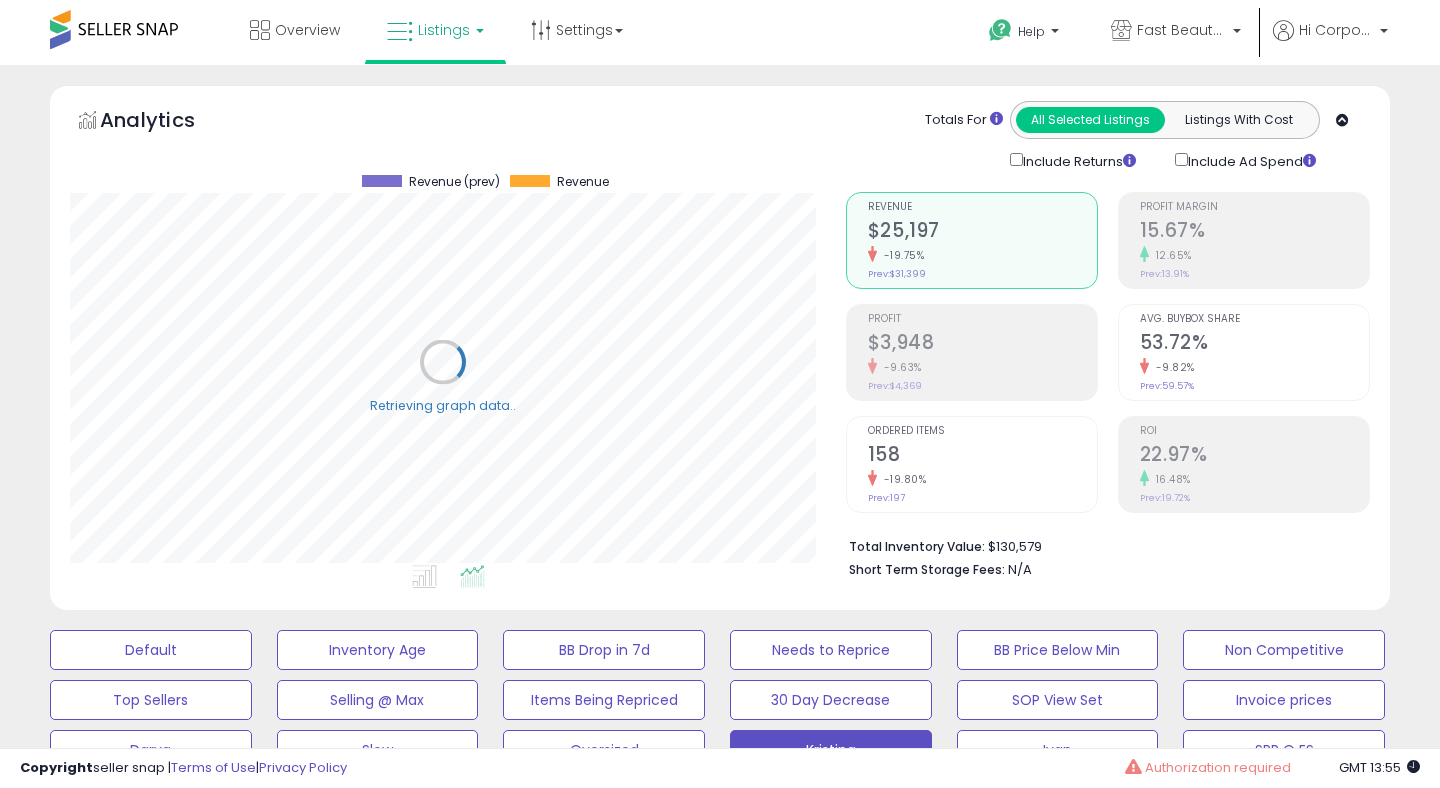 scroll, scrollTop: 999590, scrollLeft: 999224, axis: both 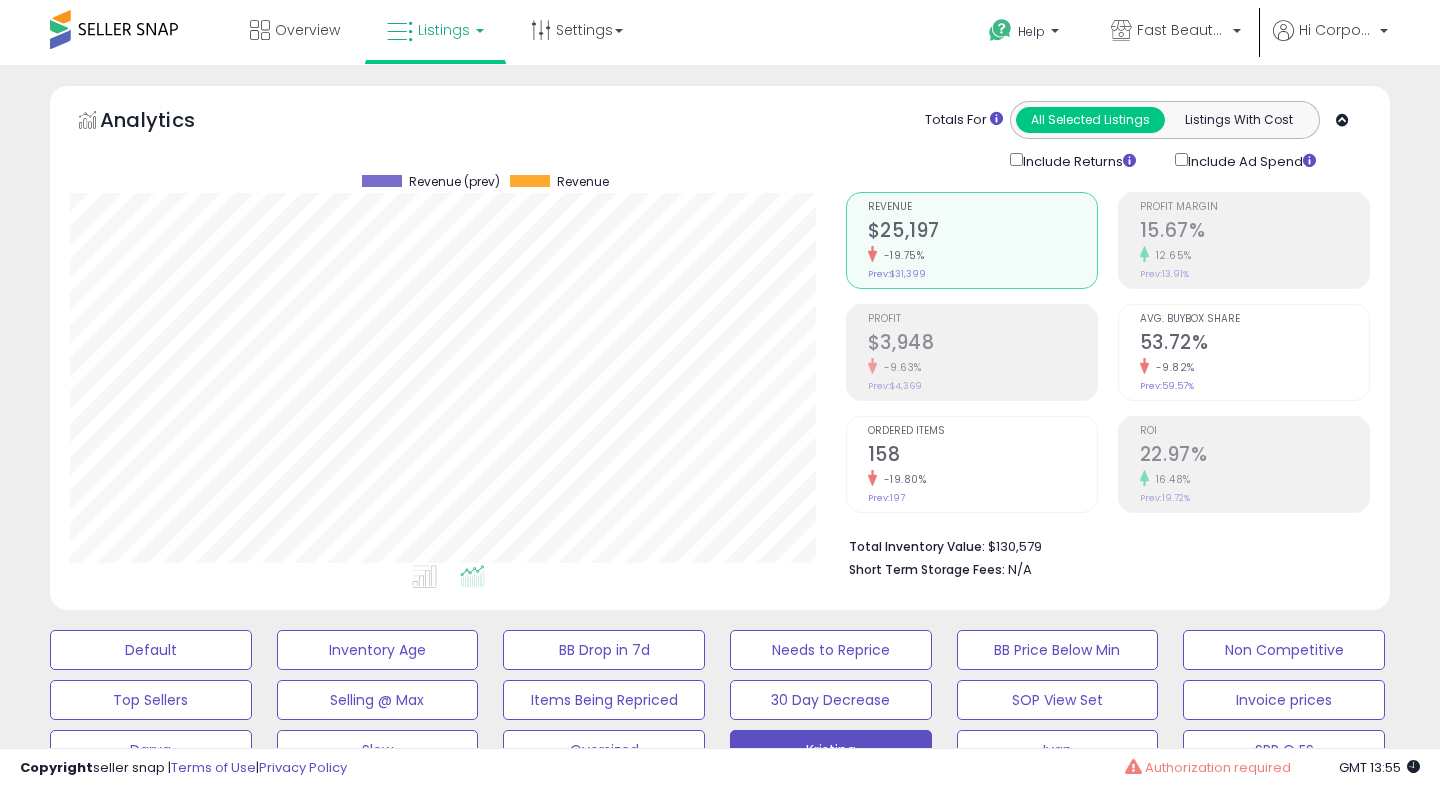 click on "-9.63%" at bounding box center (982, 367) 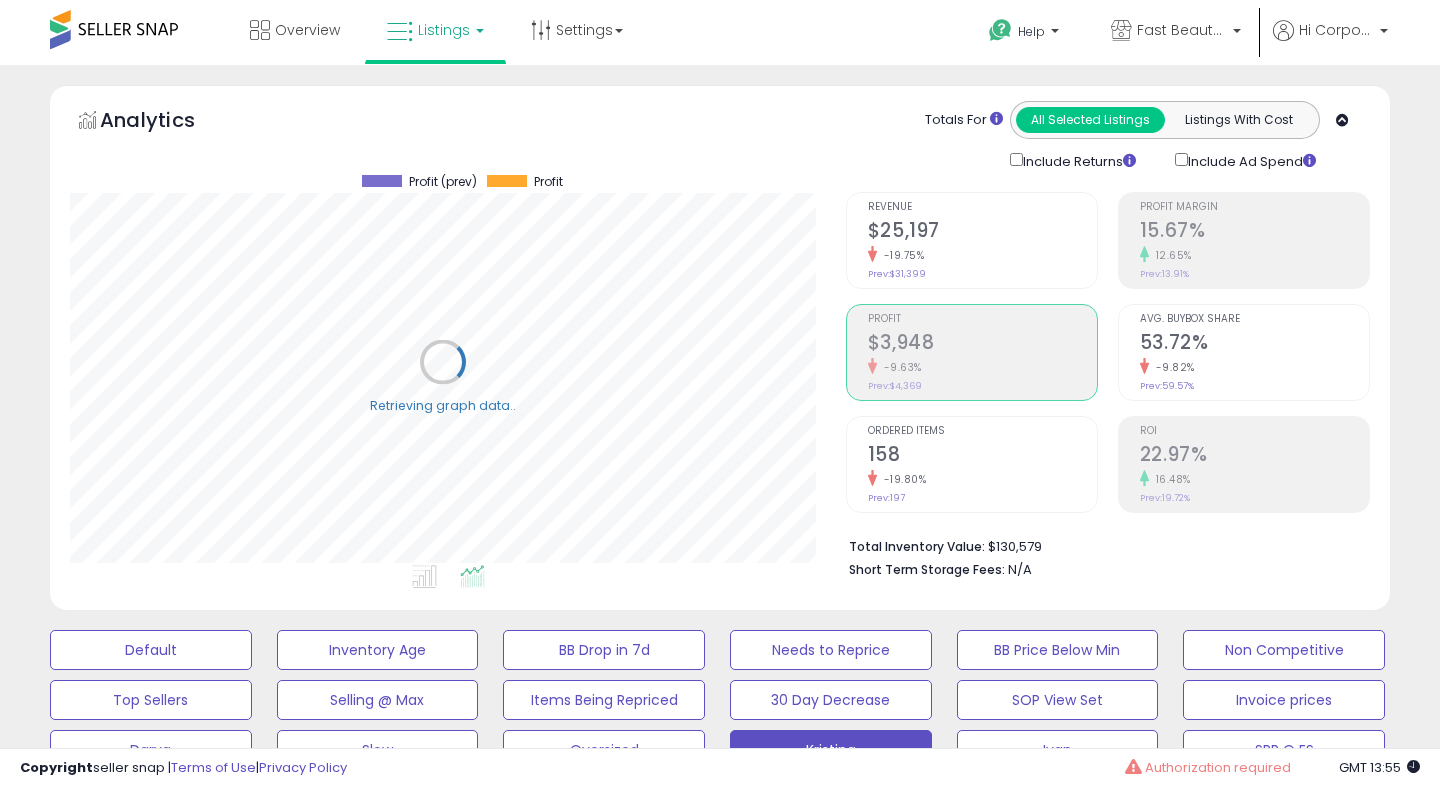 scroll, scrollTop: 999590, scrollLeft: 999224, axis: both 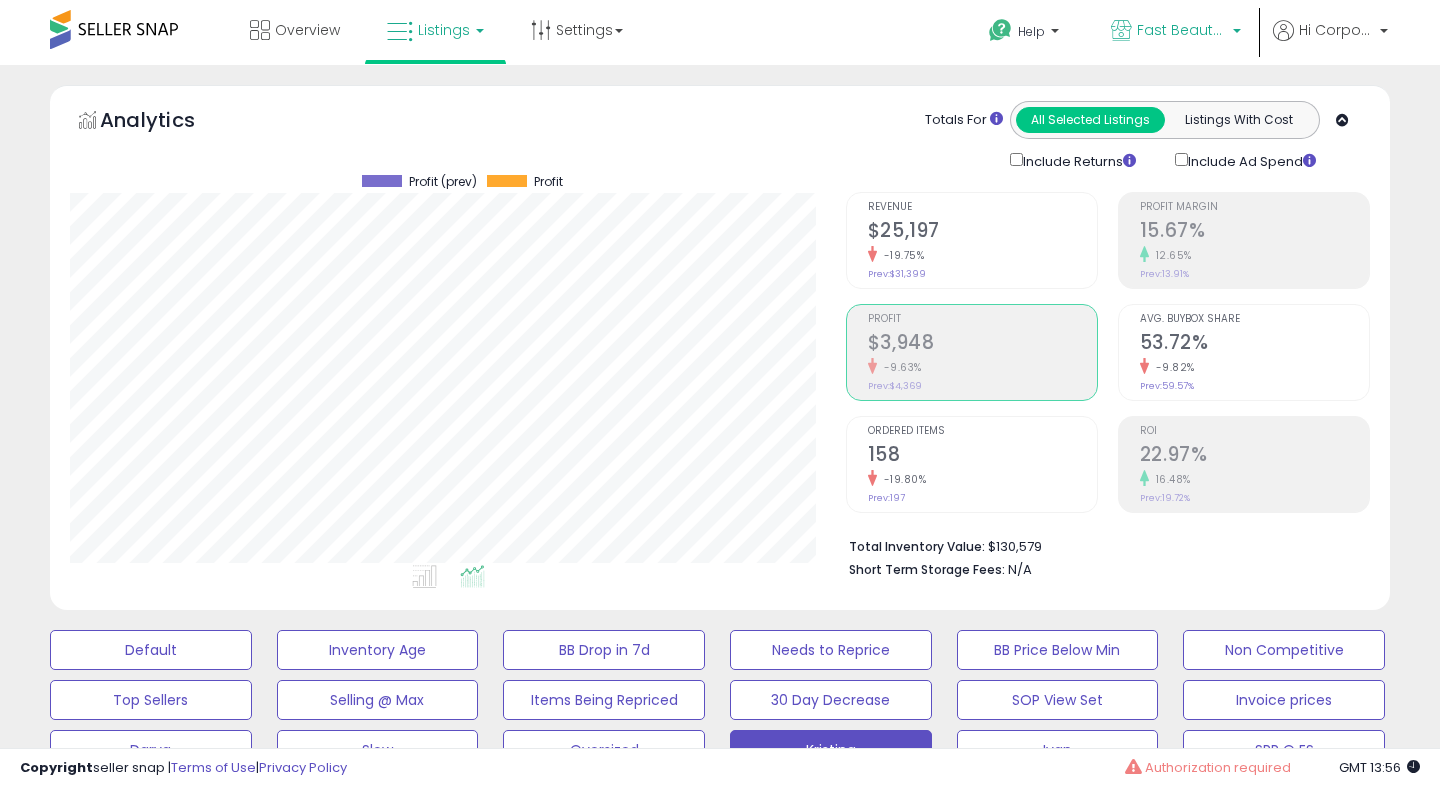 click on "Fast Beauty (Canada)" at bounding box center (1182, 30) 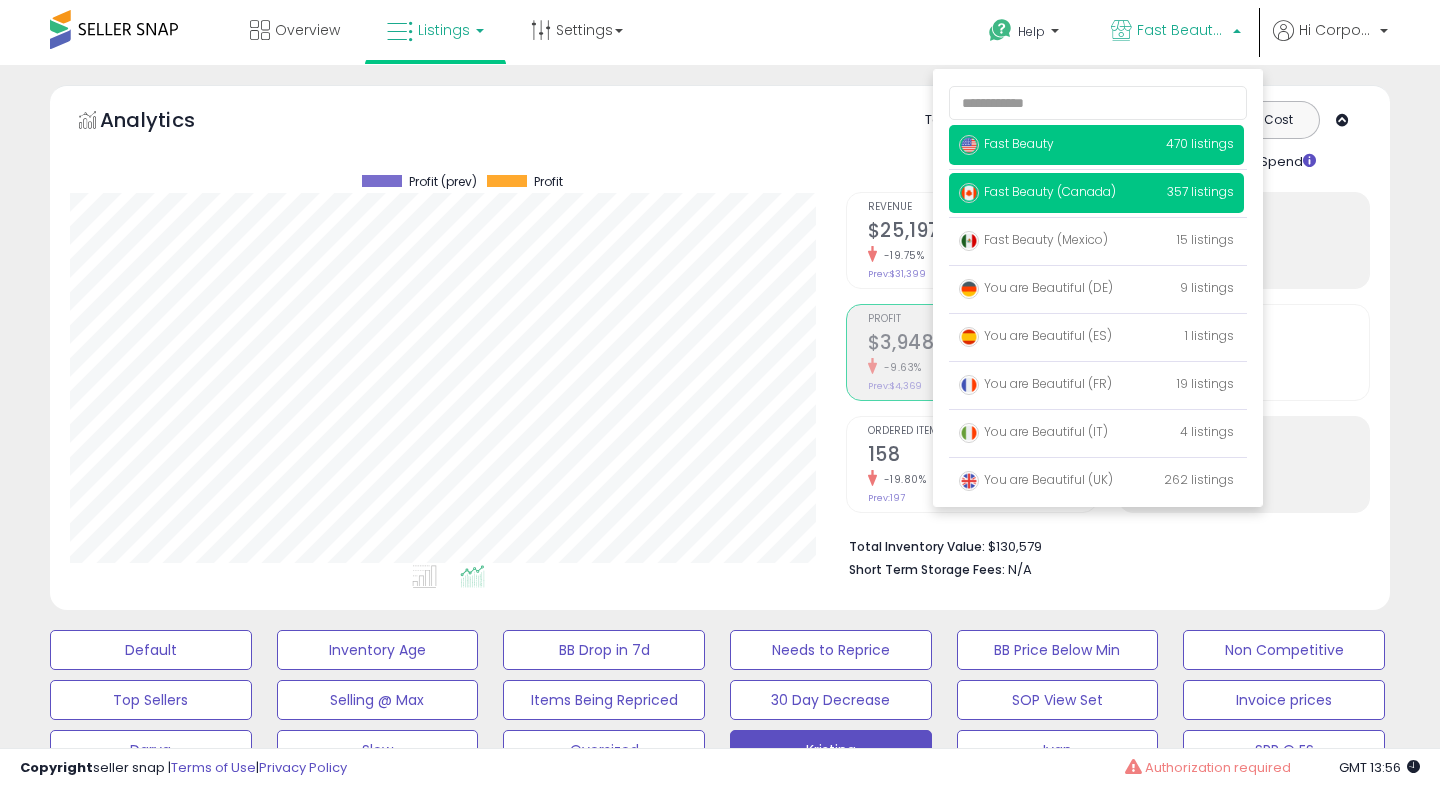 click on "Fast Beauty" at bounding box center [1006, 143] 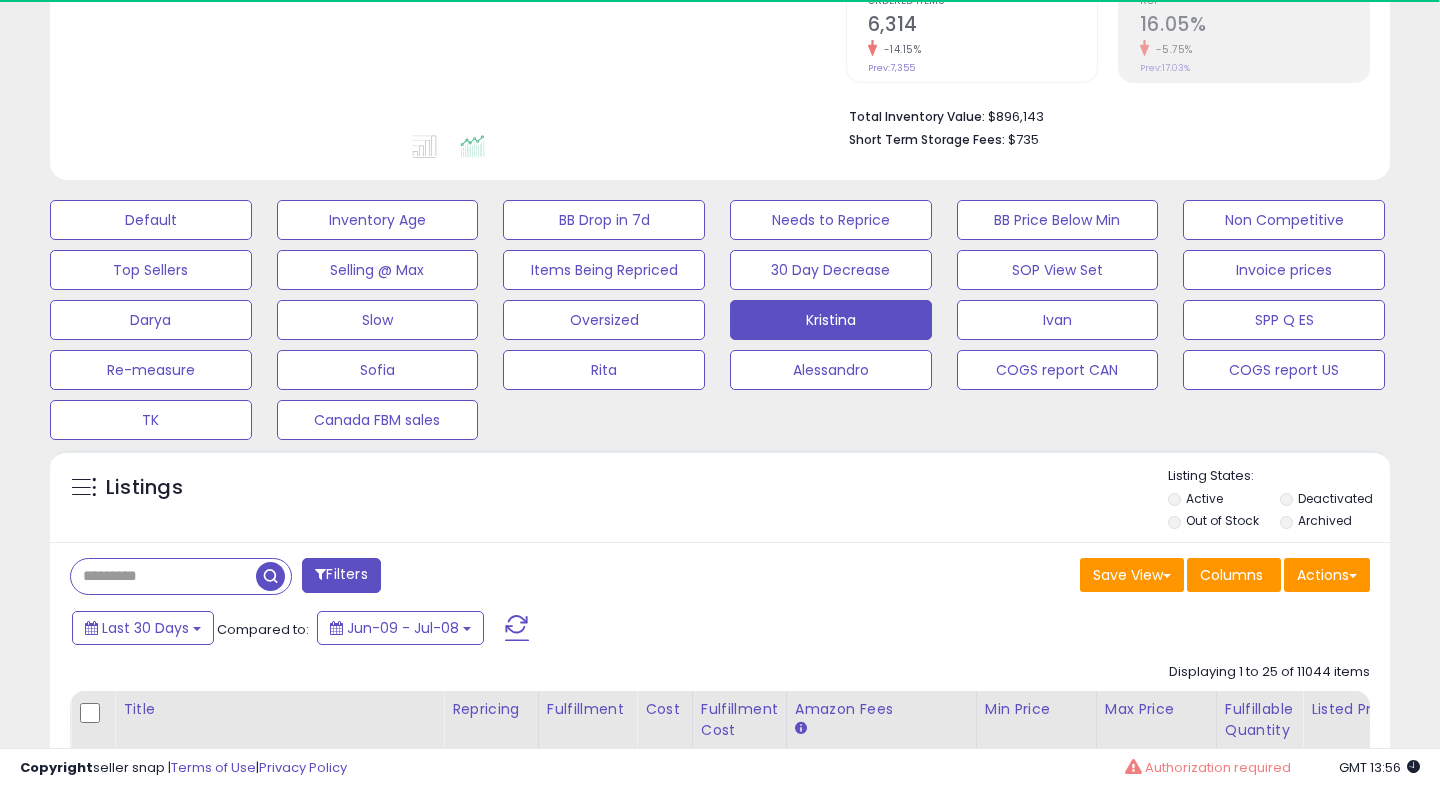 scroll, scrollTop: 425, scrollLeft: 0, axis: vertical 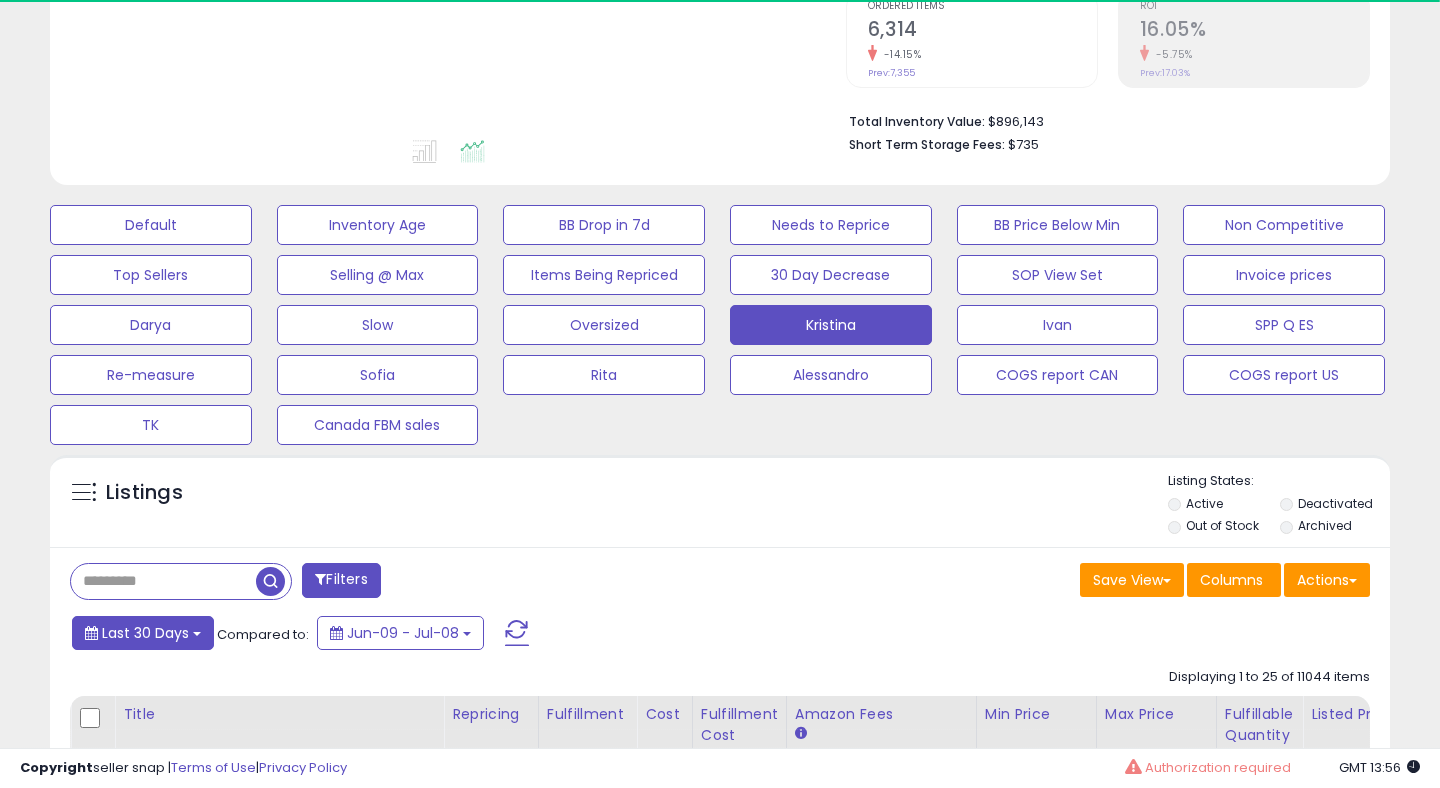 click on "Last 30 Days" at bounding box center [145, 633] 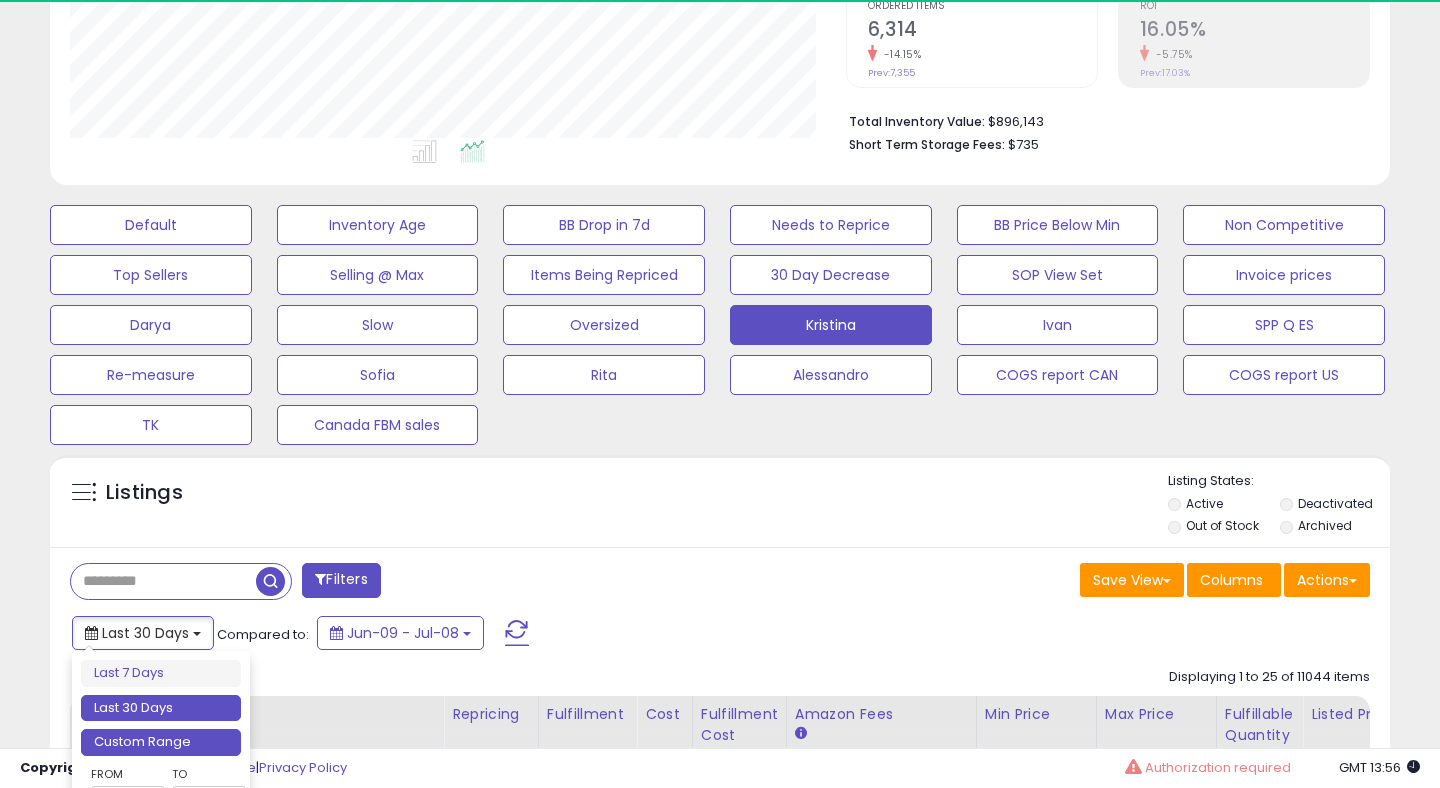 scroll, scrollTop: 999590, scrollLeft: 999224, axis: both 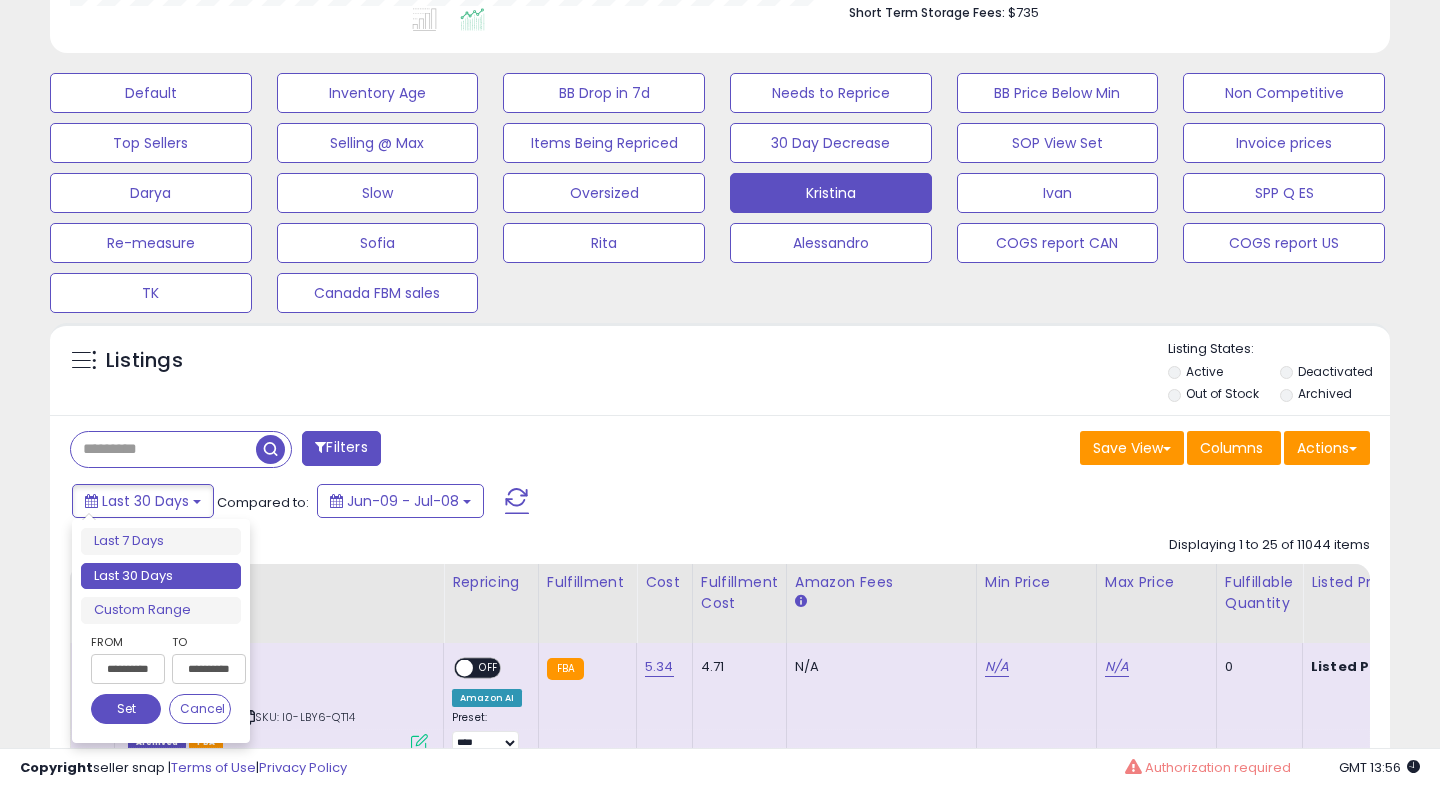 click on "**********" at bounding box center [128, 669] 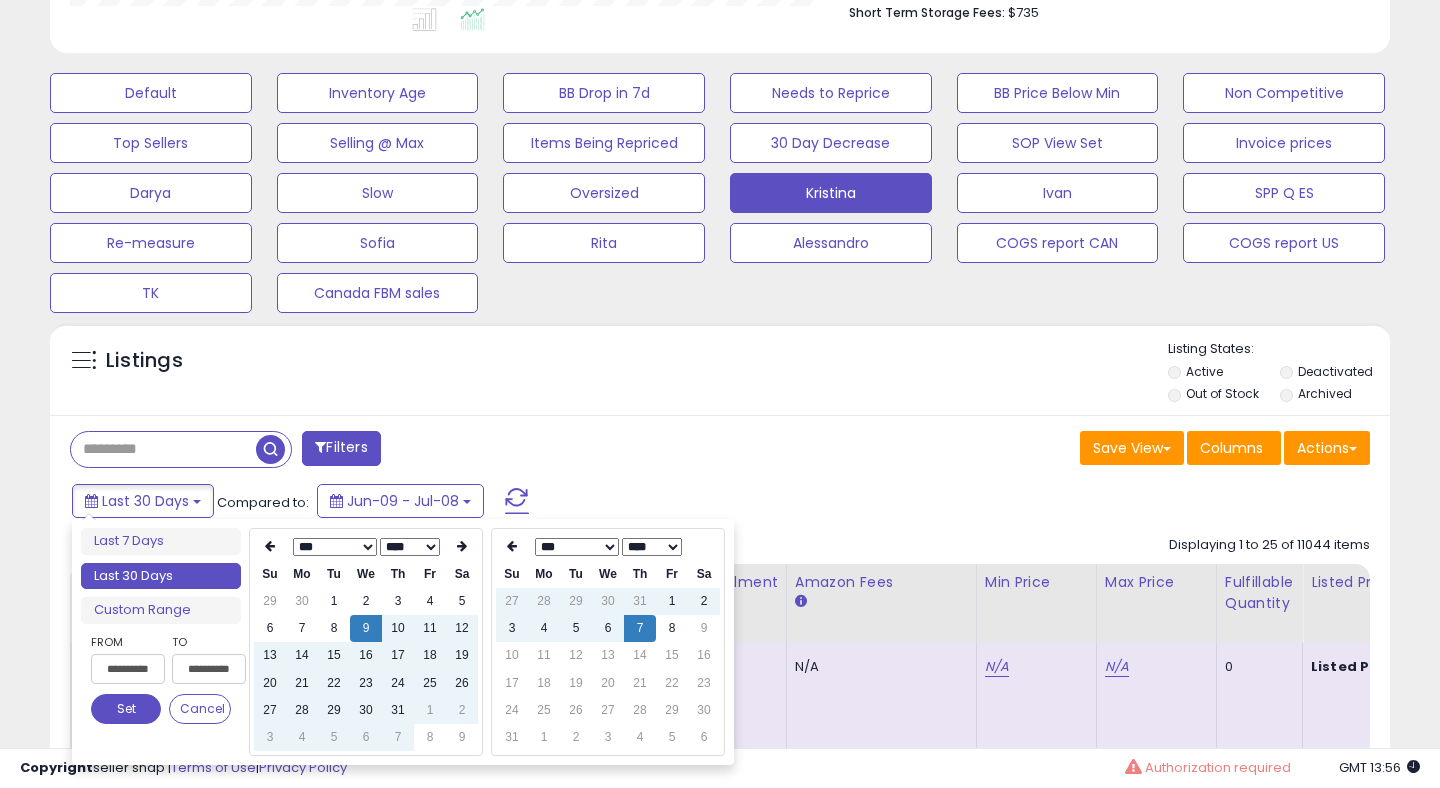 click on "*** *** *** *** *** *** *** *** **** **** **** **** **** **** **** **** **** **** **** **** **** **** **** **** **** **** **** **** **** **** **** **** **** **** **** **** **** **** **** **** **** **** **** **** **** **** **** **** **** **** **** **** **** **** **** **** **** **** ****" at bounding box center [366, 547] 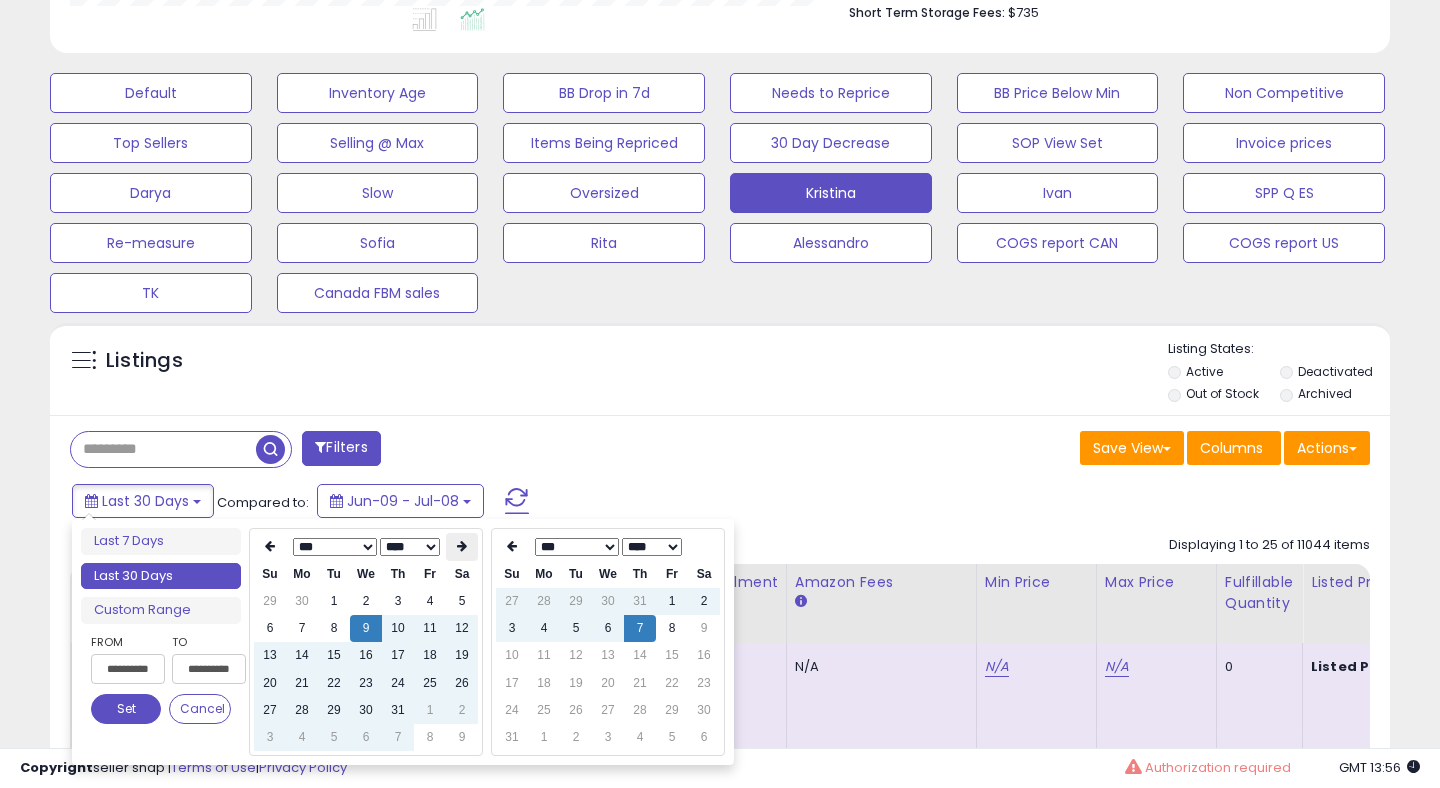 click at bounding box center (462, 546) 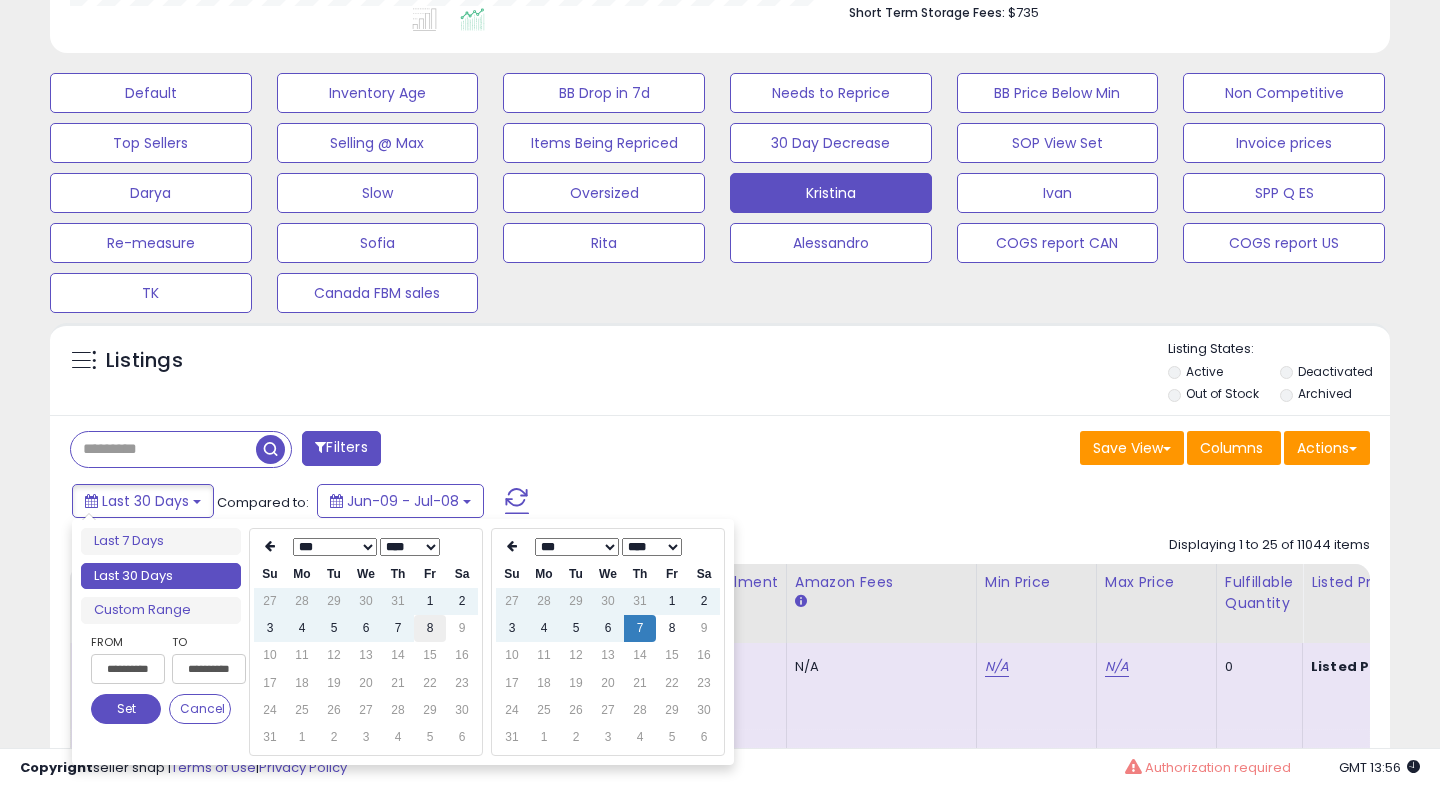 type on "**********" 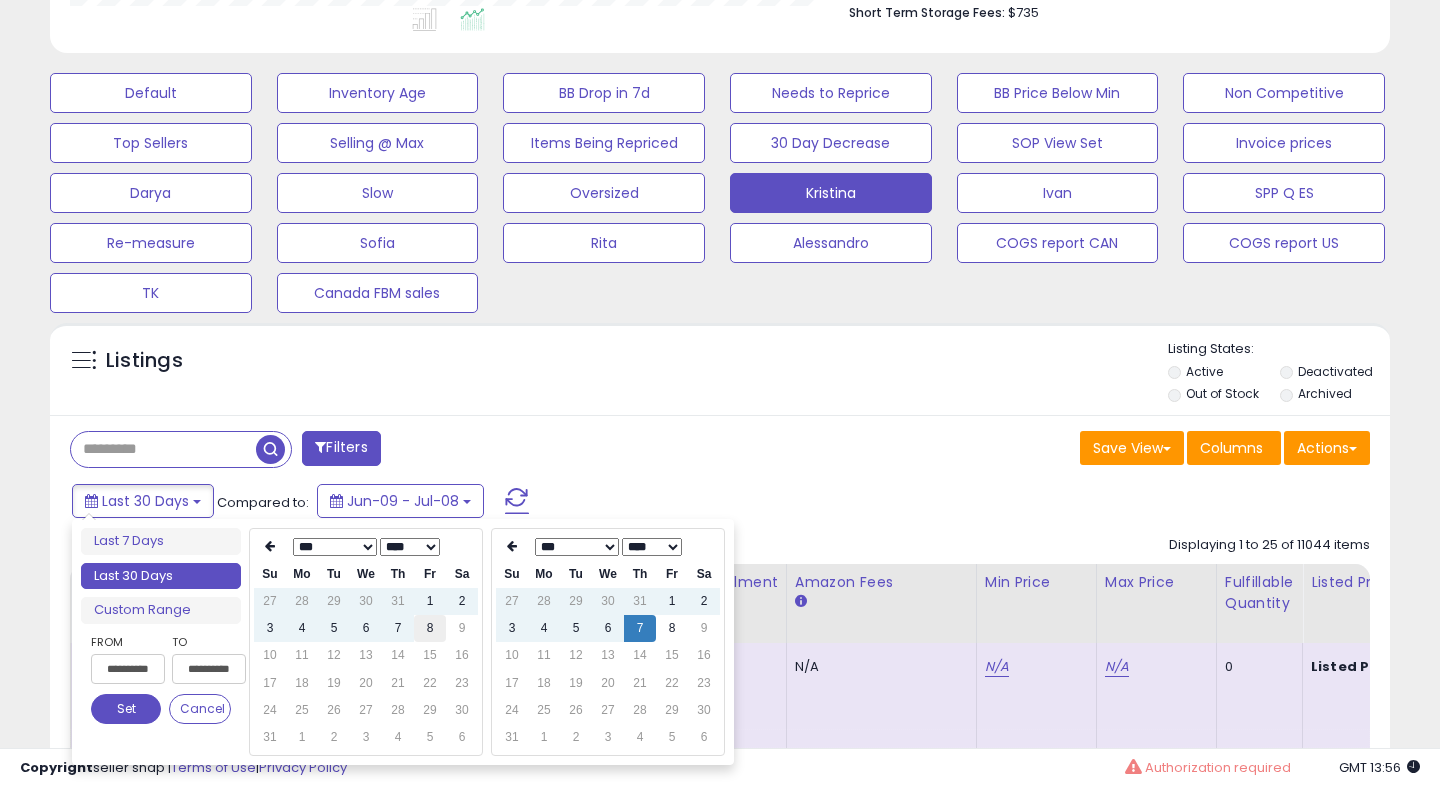 click on "8" at bounding box center [430, 628] 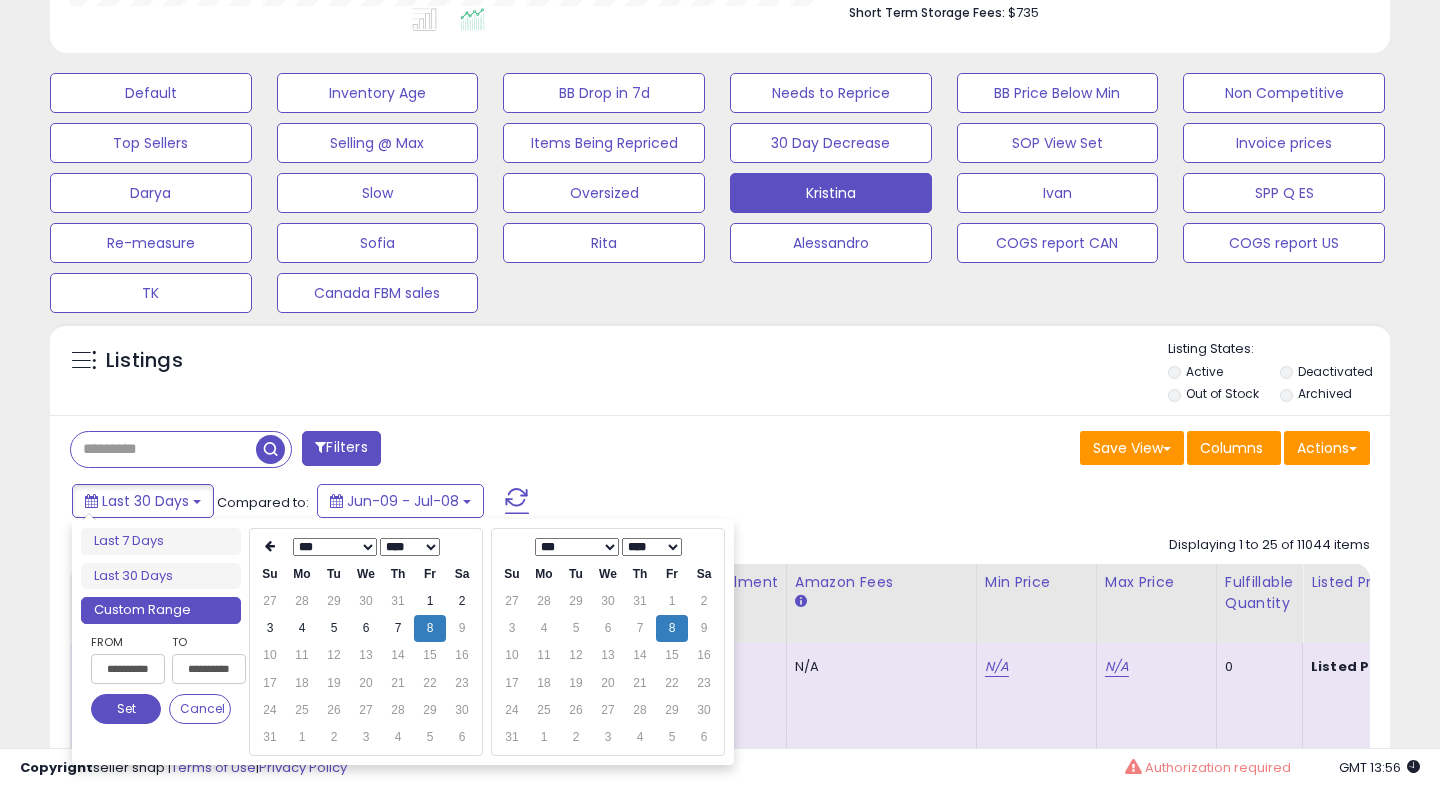 type on "**********" 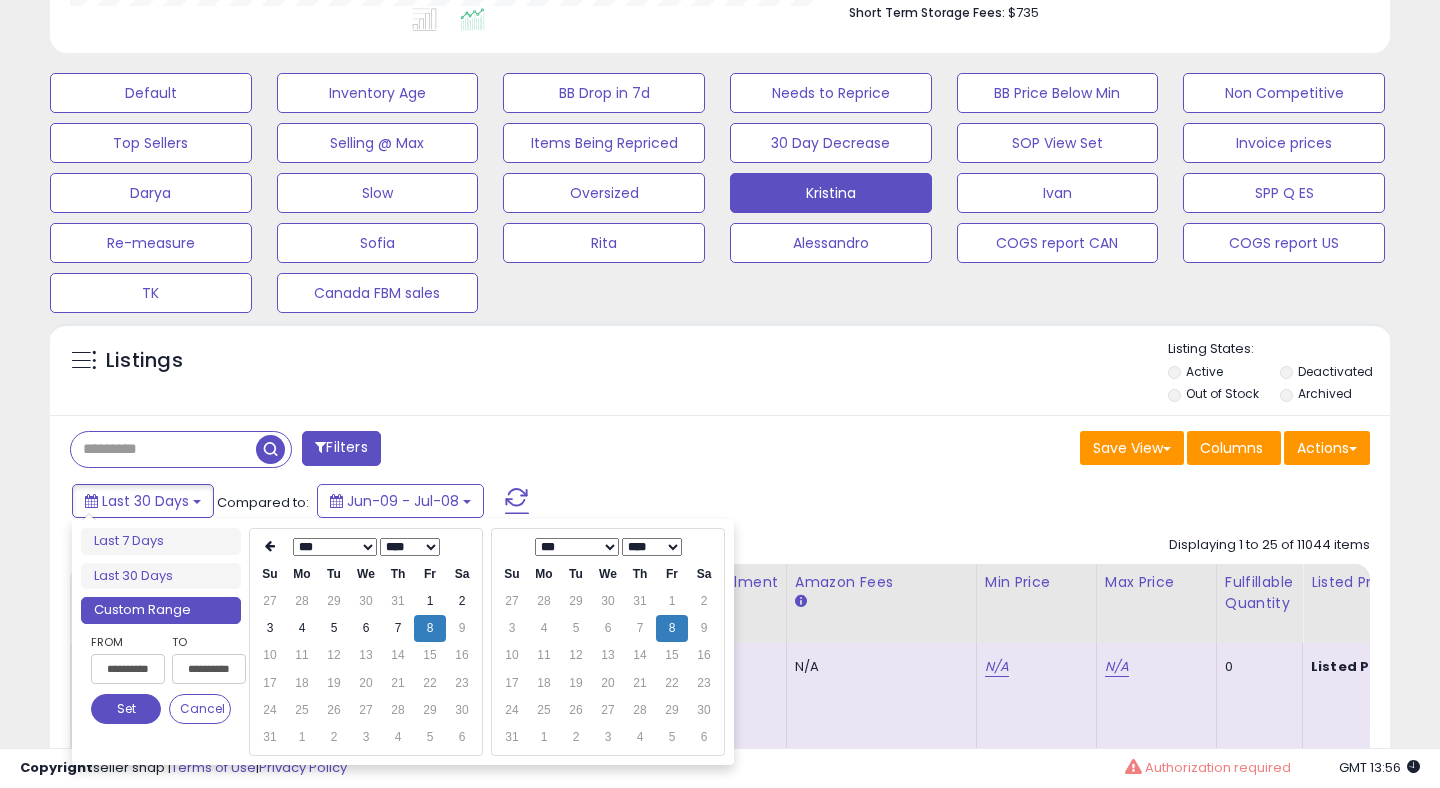 click on "Set" at bounding box center (126, 709) 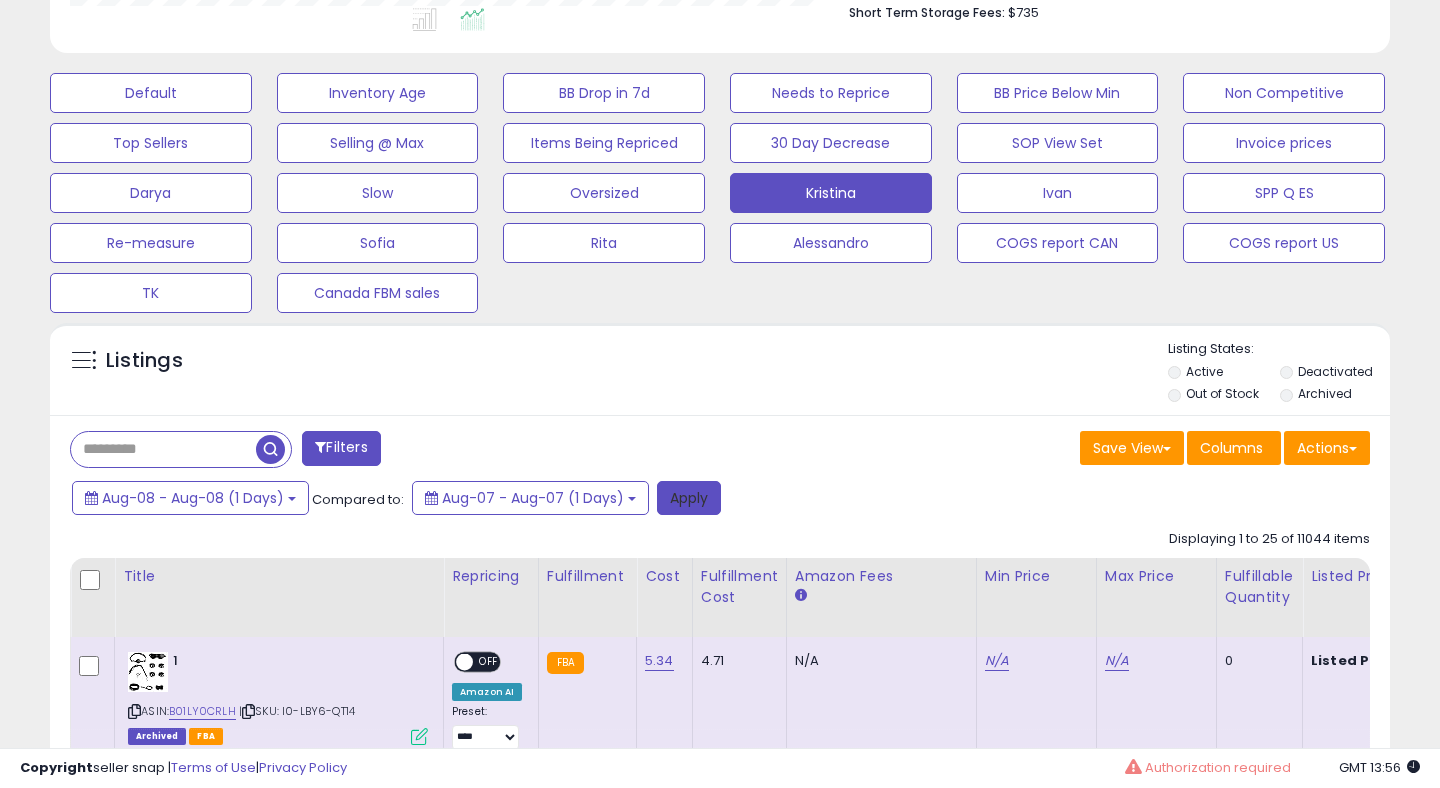 click on "Apply" at bounding box center [689, 498] 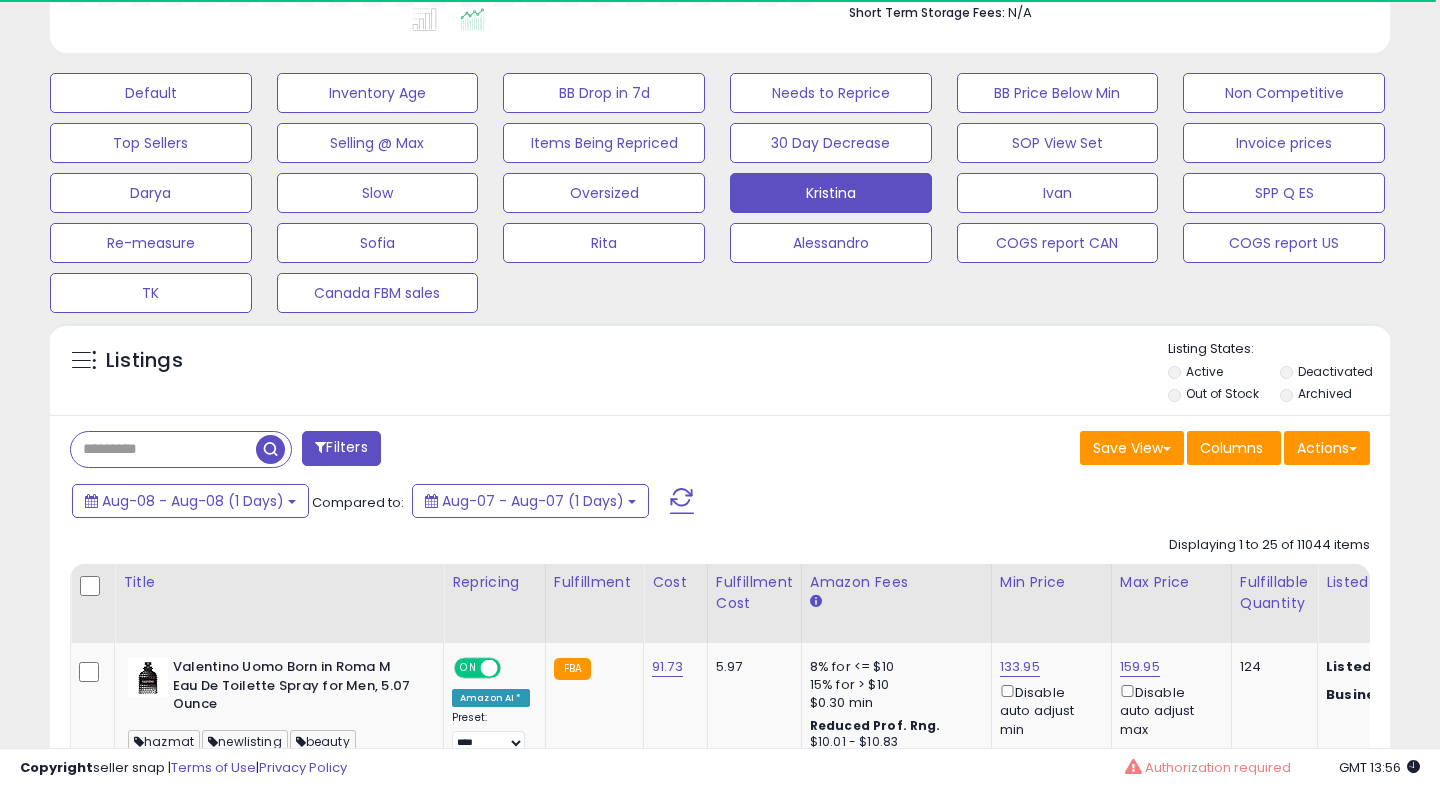 scroll, scrollTop: 0, scrollLeft: 0, axis: both 